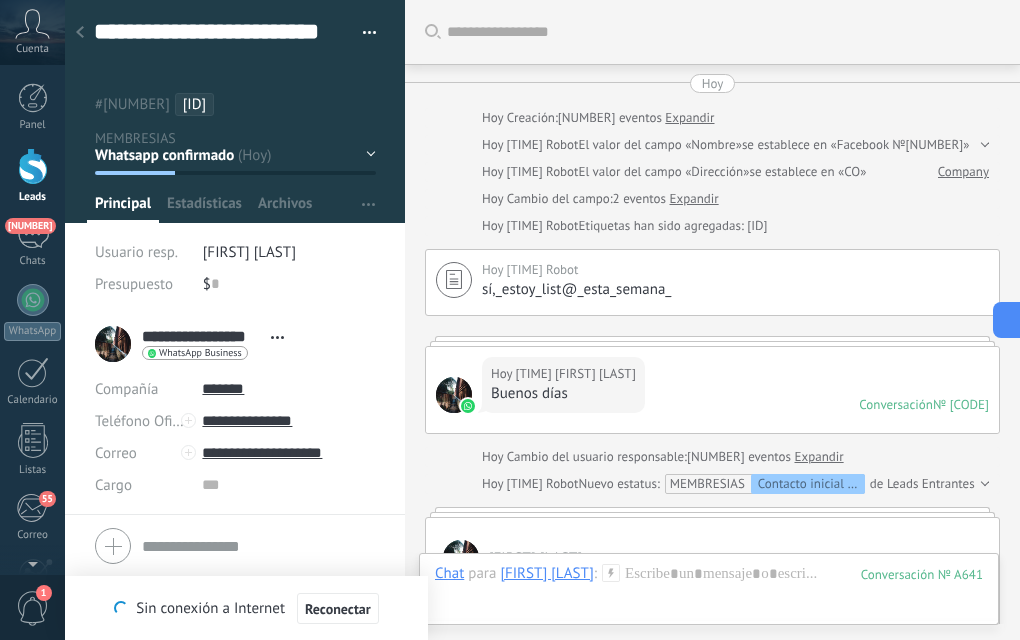 scroll, scrollTop: 0, scrollLeft: 0, axis: both 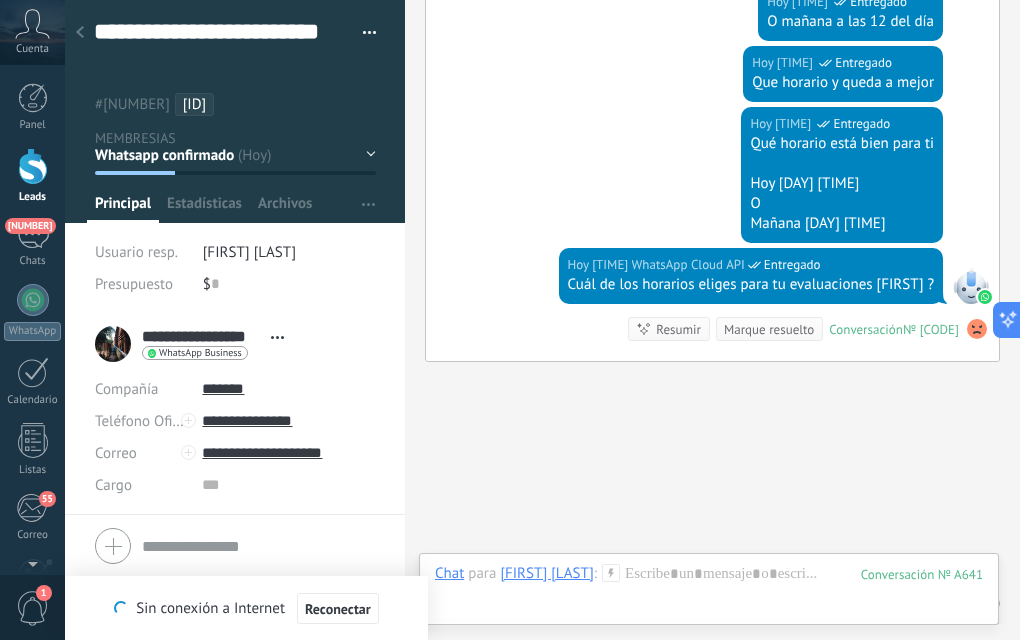 click at bounding box center (33, 166) 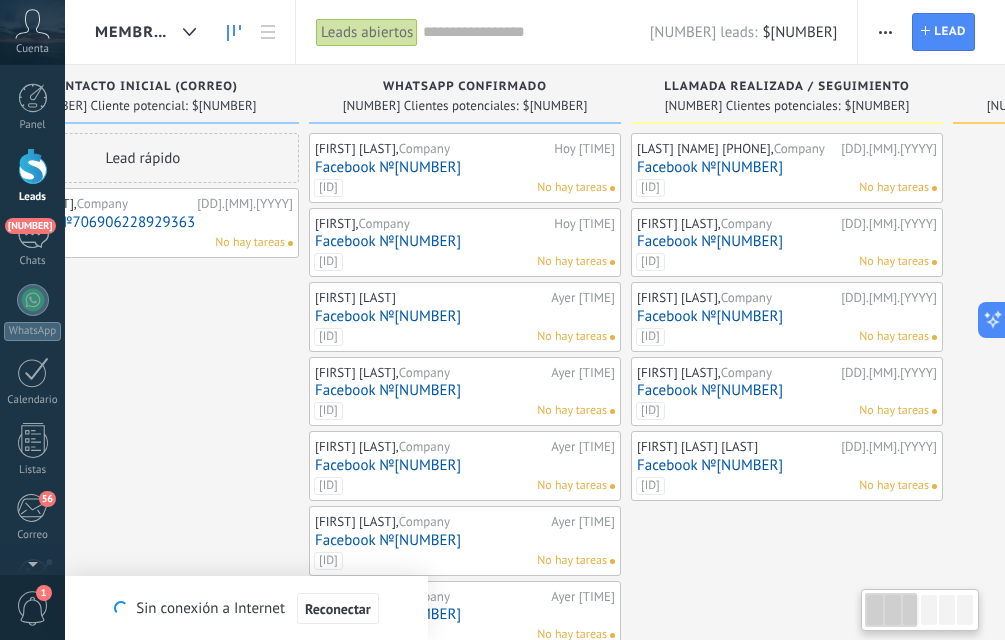 scroll, scrollTop: 0, scrollLeft: 144, axis: horizontal 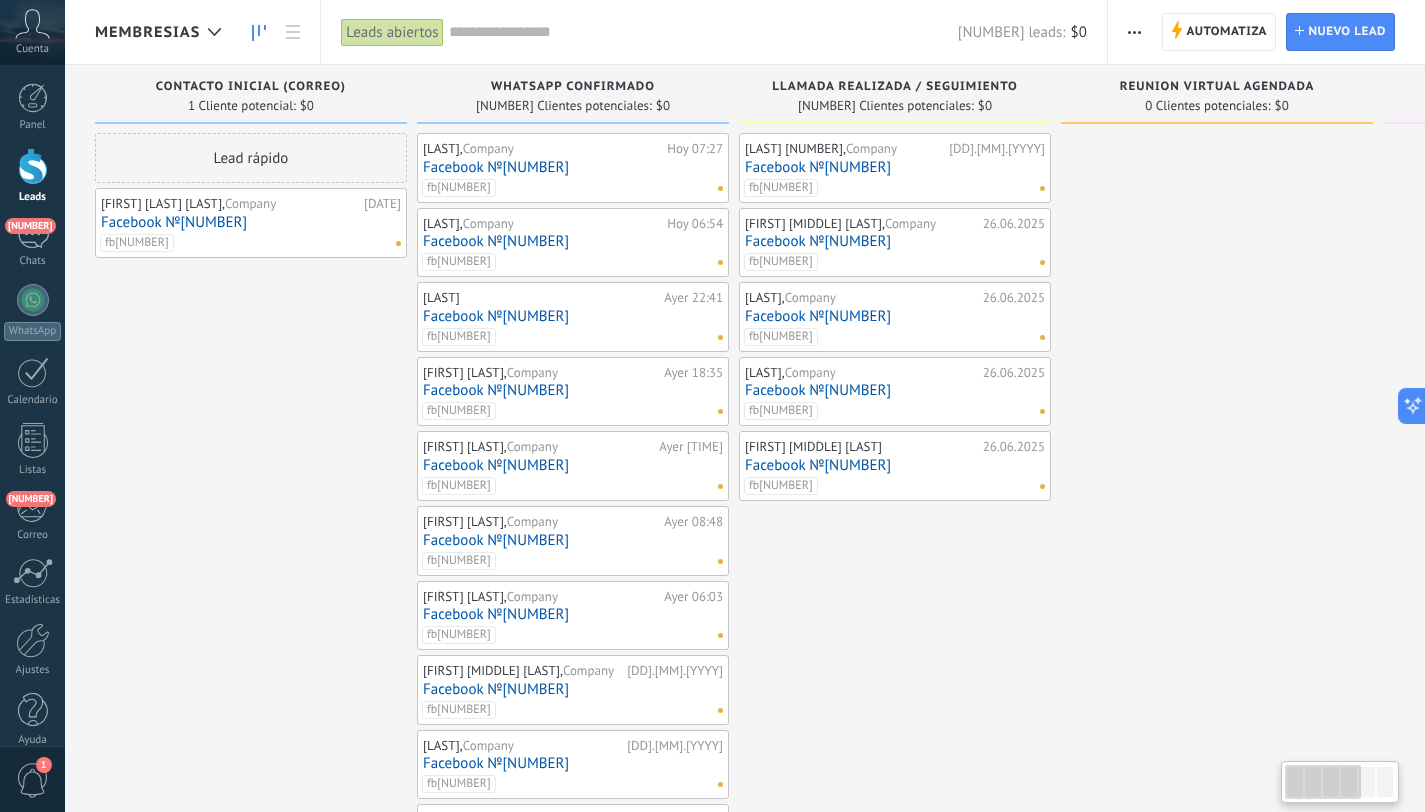 drag, startPoint x: 1172, startPoint y: 421, endPoint x: 1026, endPoint y: 414, distance: 146.16771 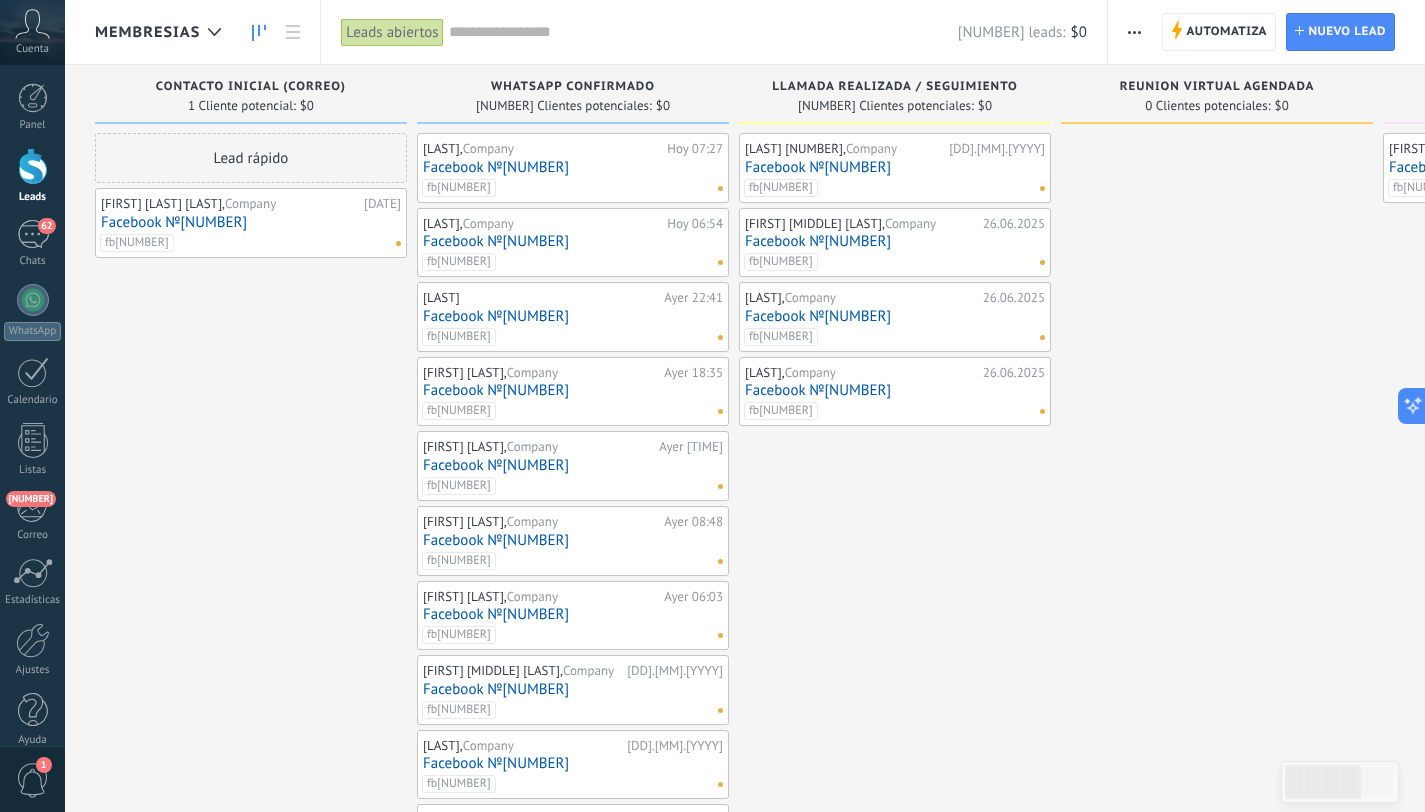 scroll, scrollTop: 792, scrollLeft: 0, axis: vertical 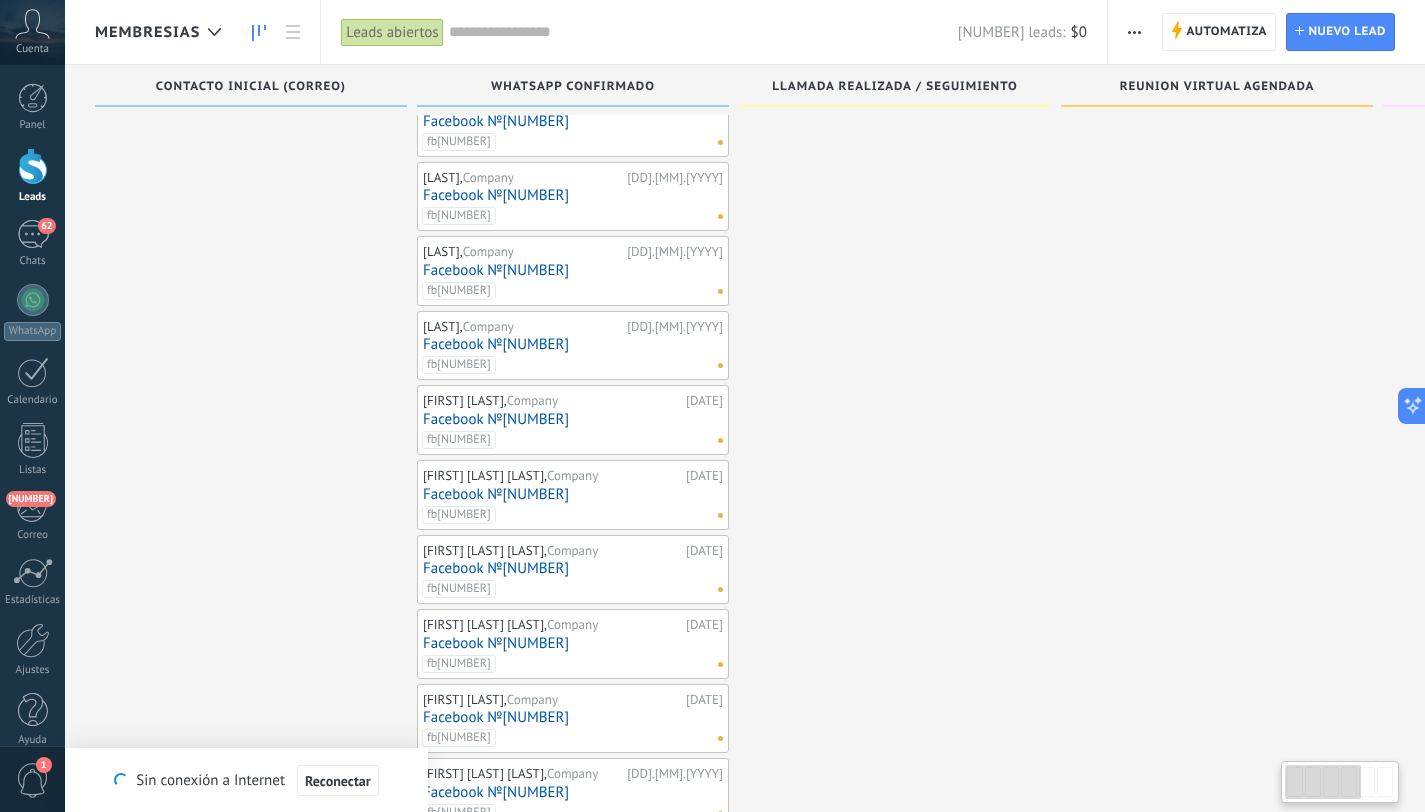 click at bounding box center (1217, 84) 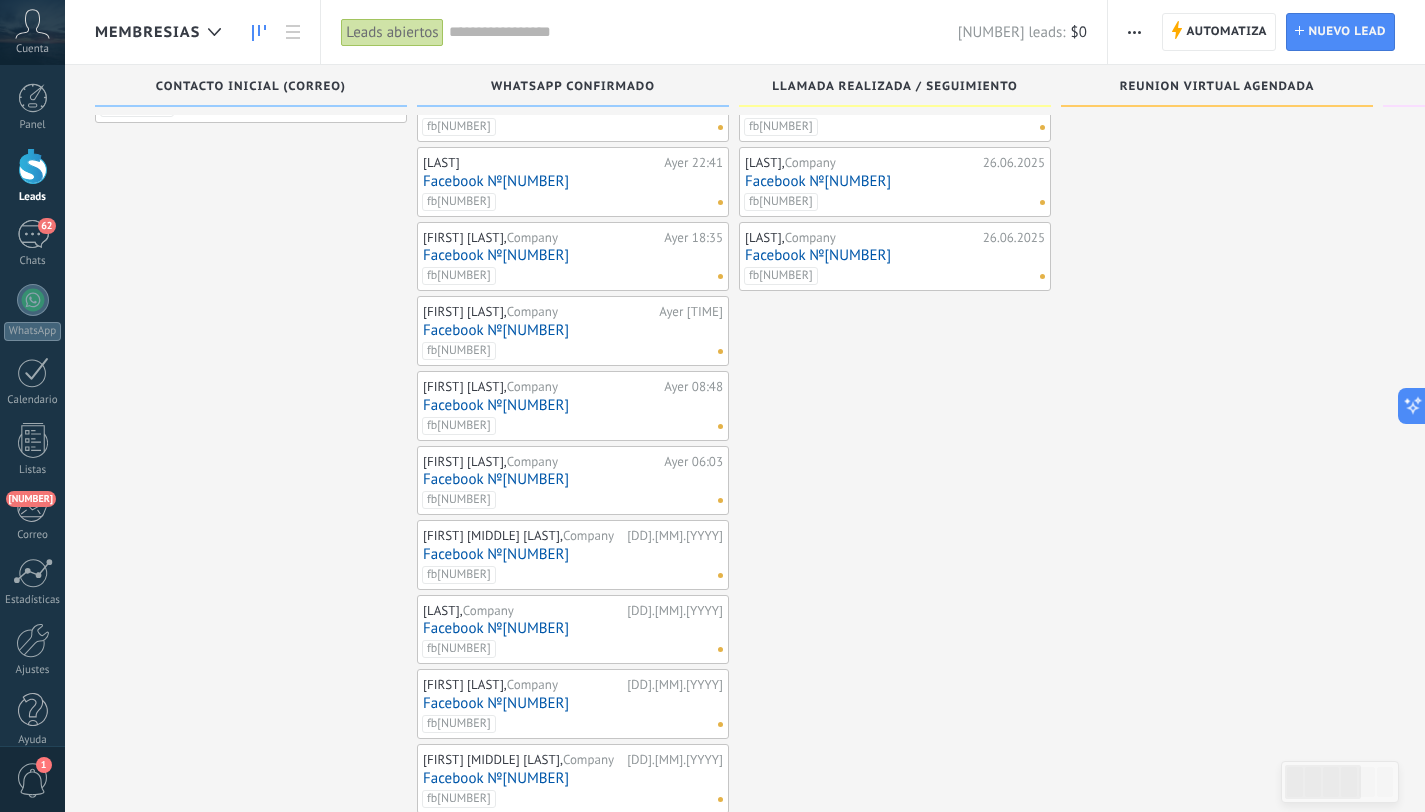 scroll, scrollTop: 0, scrollLeft: 0, axis: both 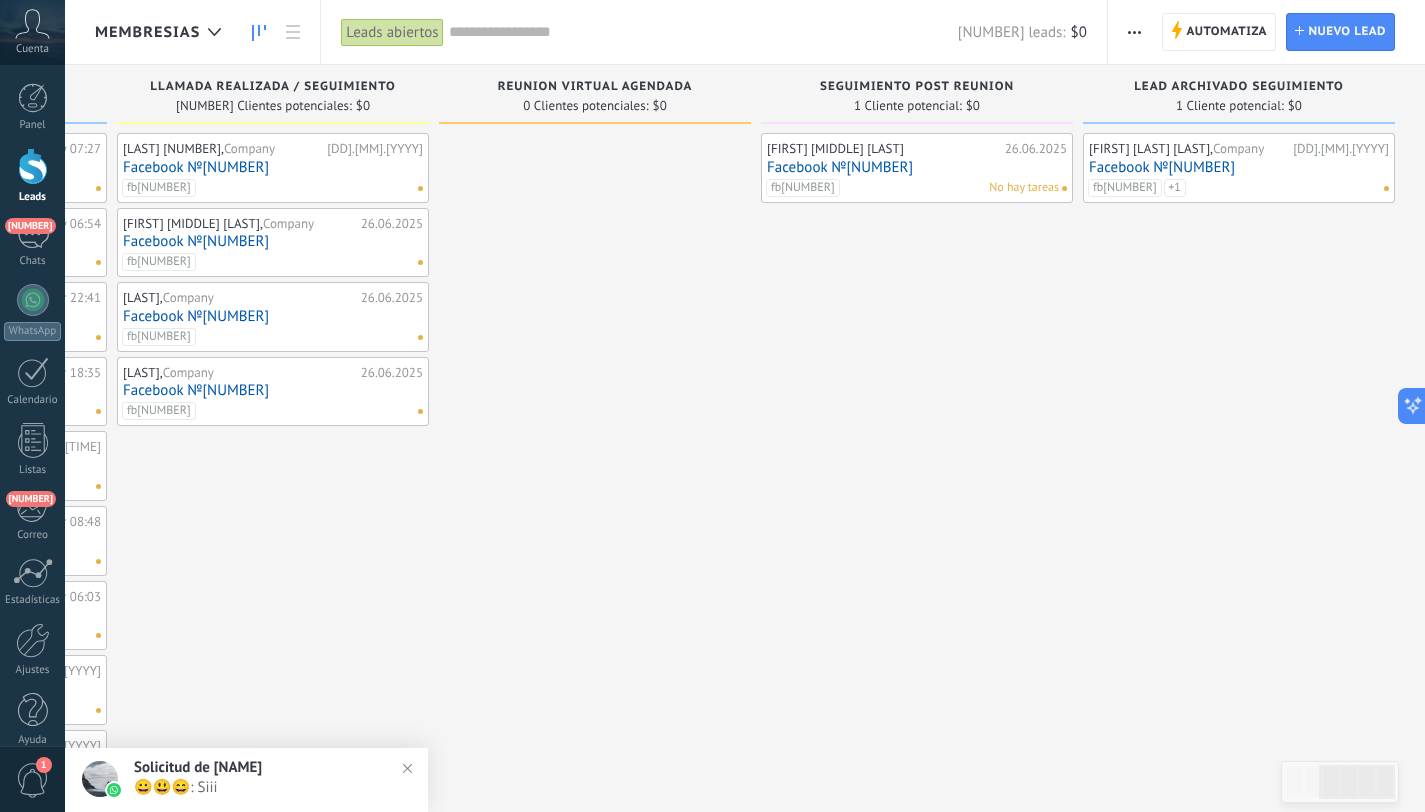 drag, startPoint x: 1056, startPoint y: 613, endPoint x: 371, endPoint y: 625, distance: 685.1051 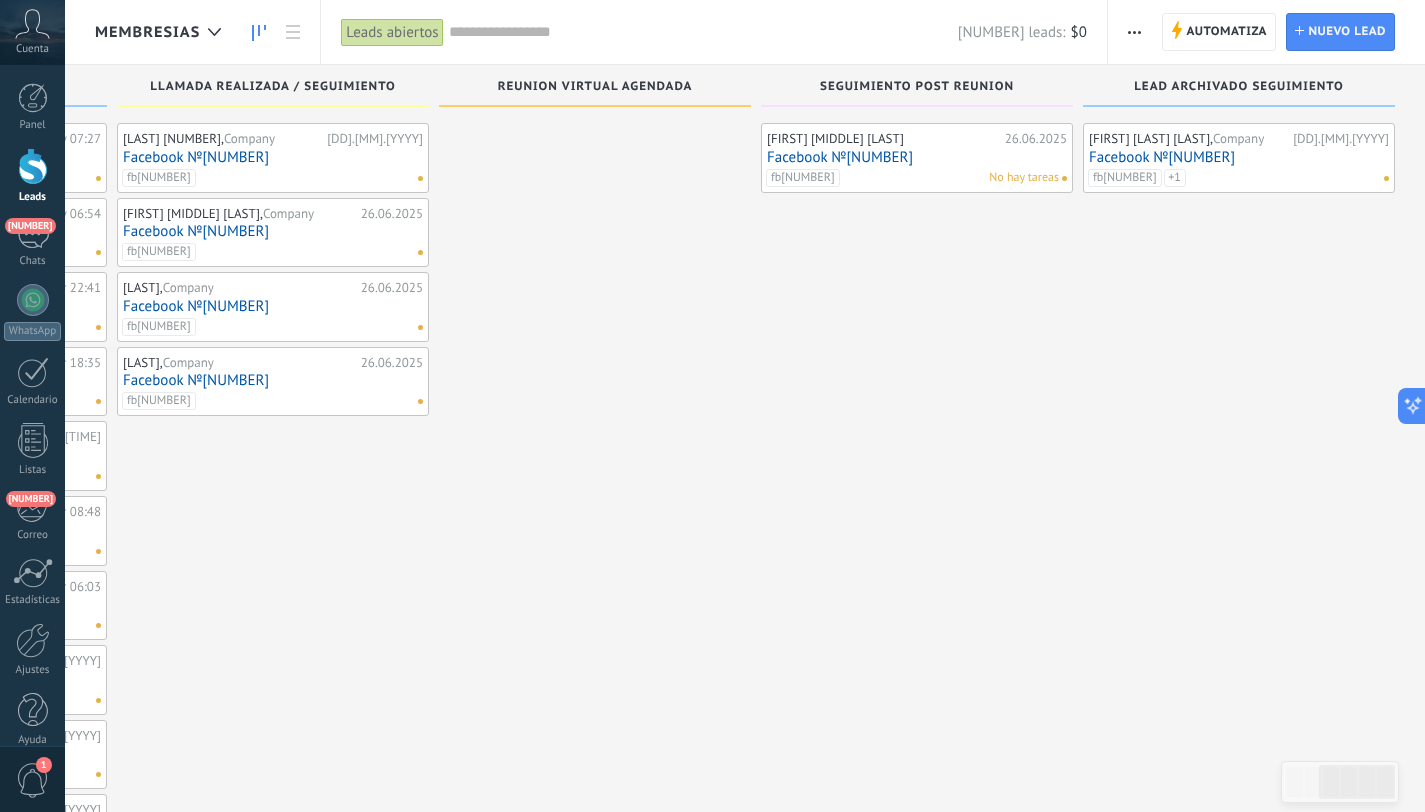 scroll, scrollTop: 0, scrollLeft: 0, axis: both 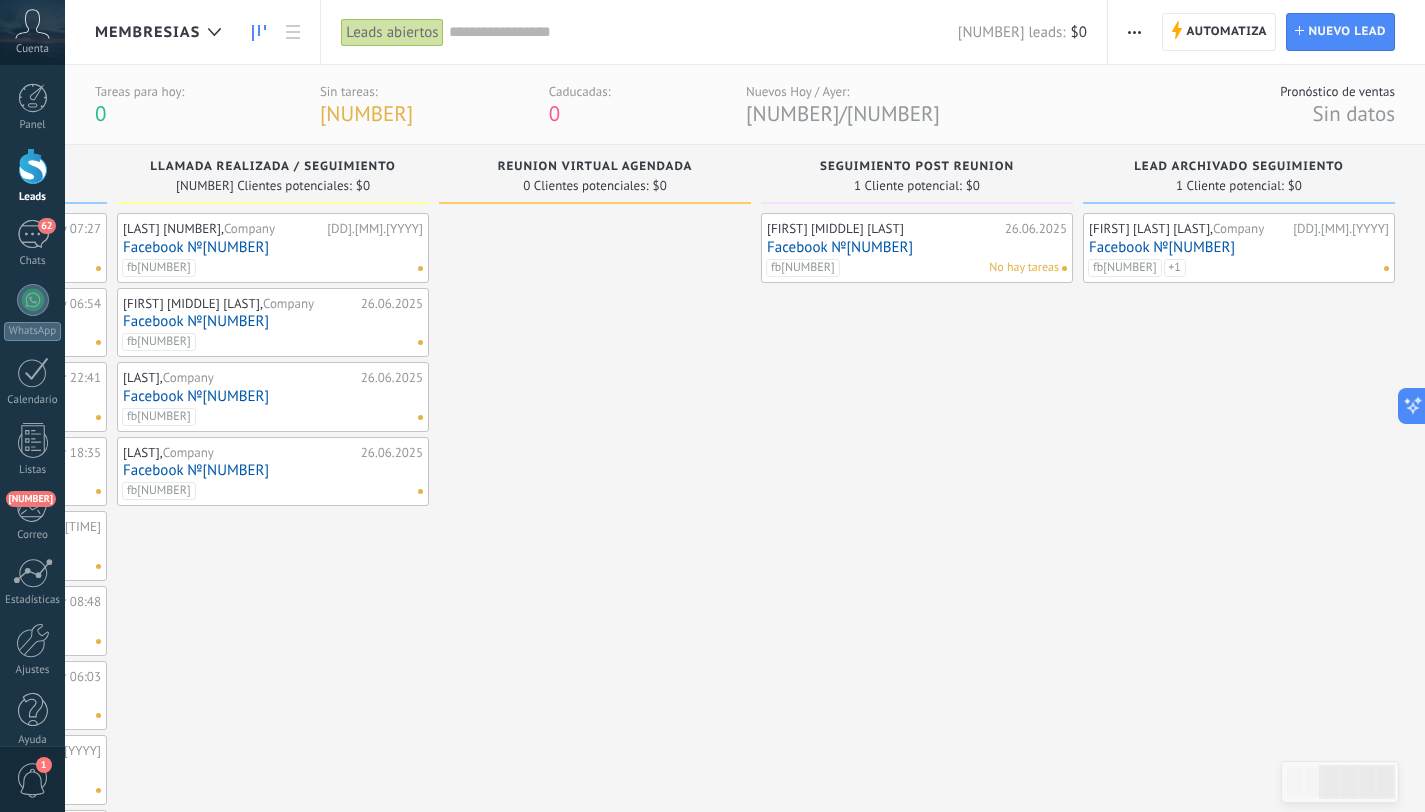drag, startPoint x: 1085, startPoint y: 480, endPoint x: 1439, endPoint y: 565, distance: 364.0618 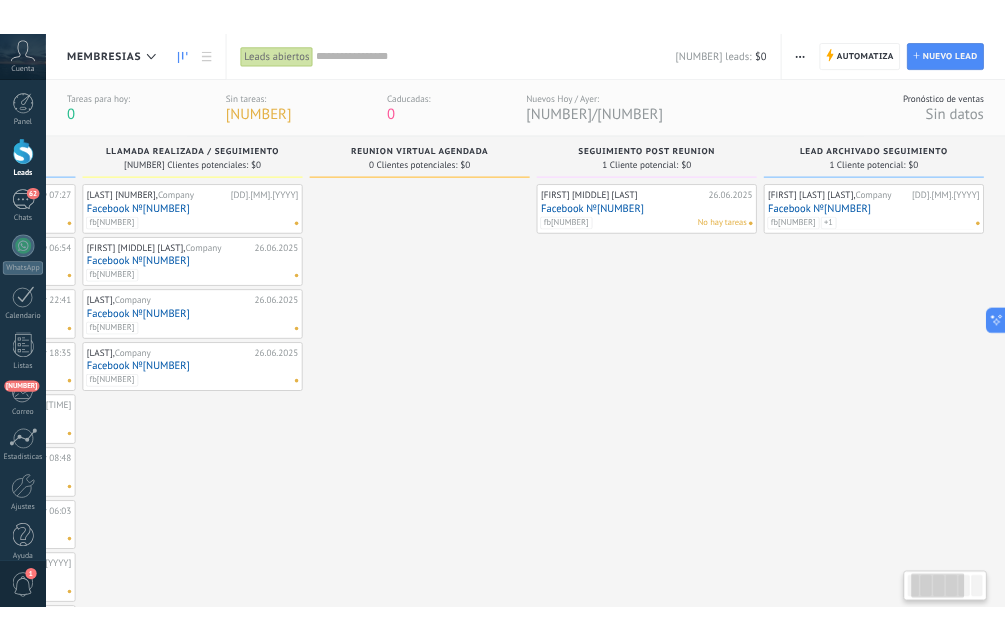 scroll, scrollTop: 0, scrollLeft: 121, axis: horizontal 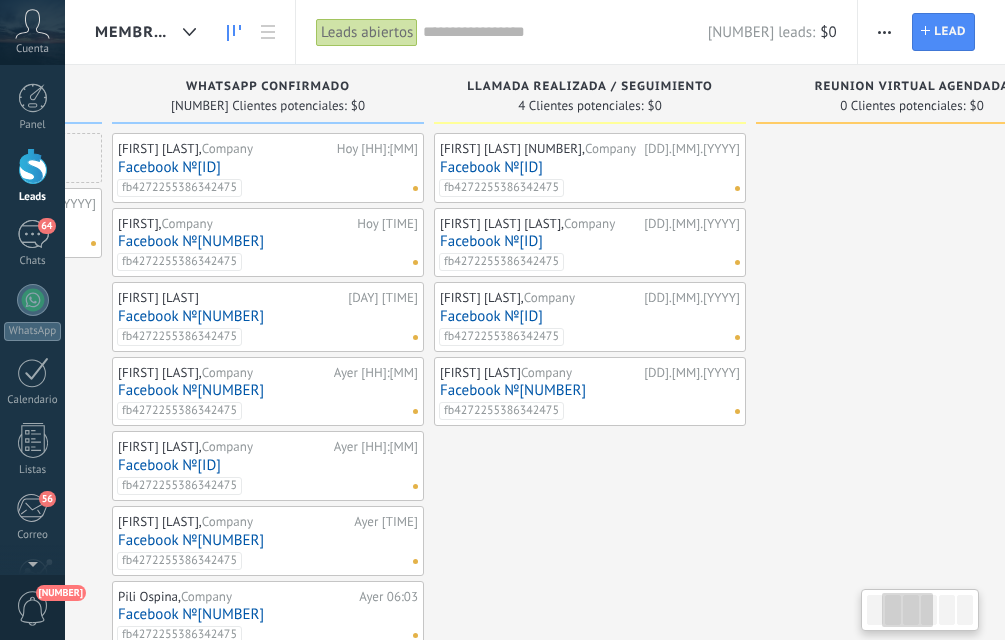 click on "[FIRST] [LAST],
Company
[DD].[MM].[YYYY]" at bounding box center (590, 876) 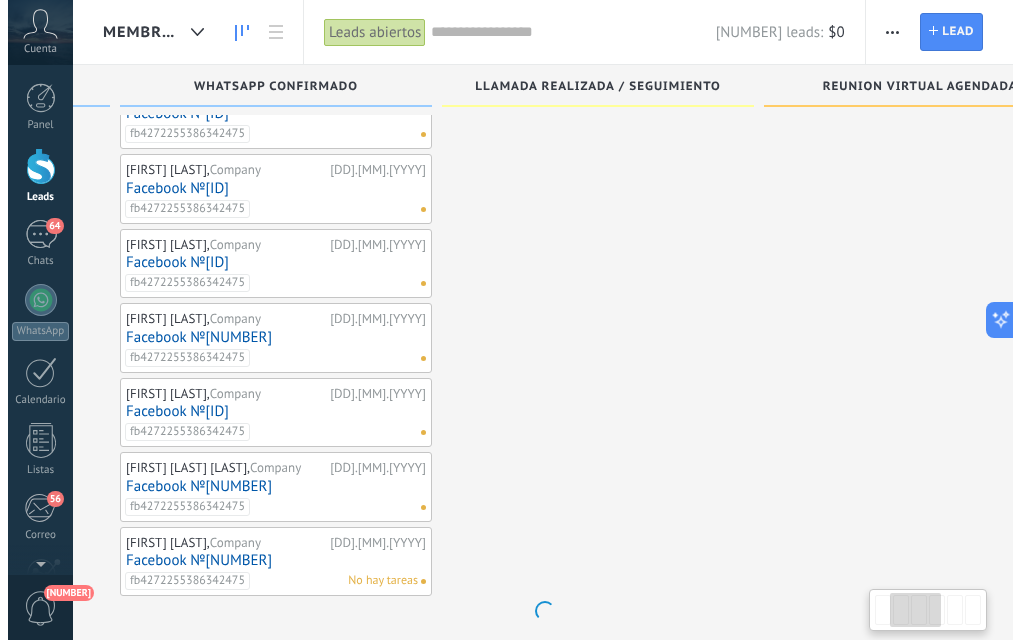 scroll, scrollTop: 1119, scrollLeft: 0, axis: vertical 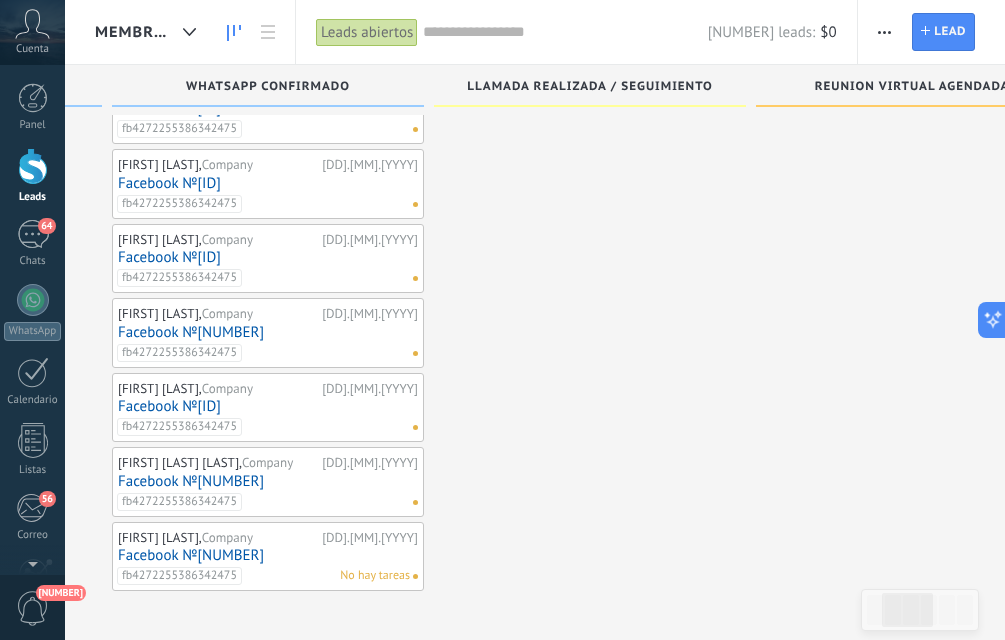 click on "Facebook №[NUMBER]" at bounding box center [268, 555] 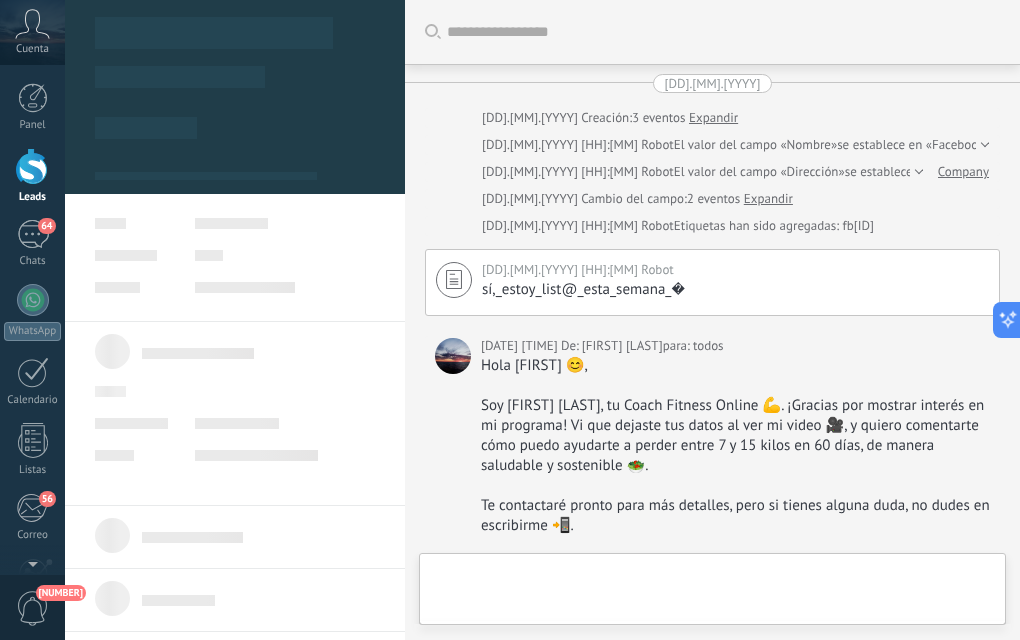 scroll, scrollTop: 0, scrollLeft: 0, axis: both 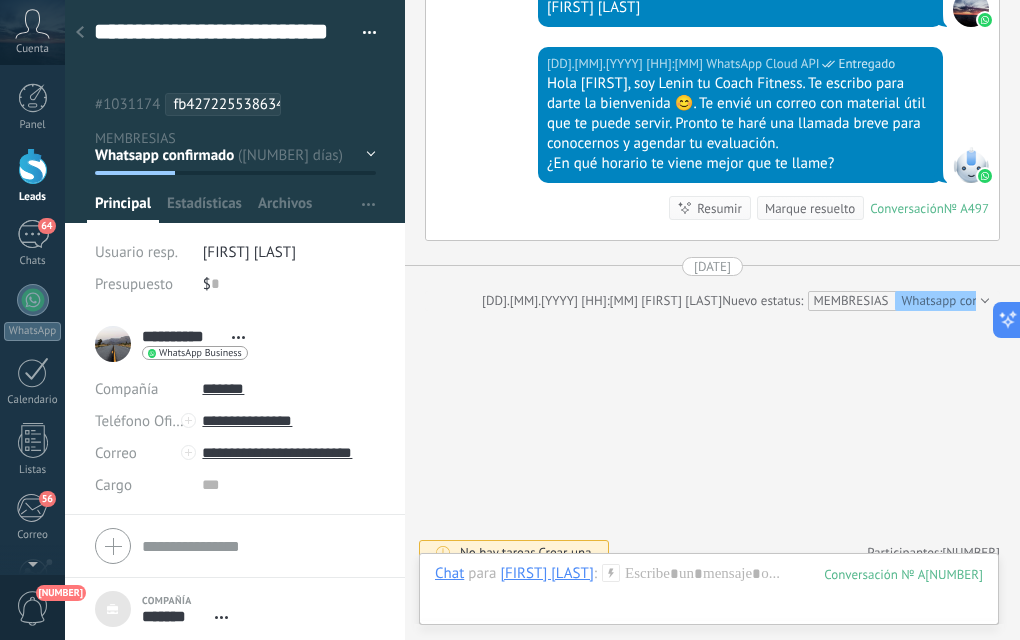 click at bounding box center [80, 32] 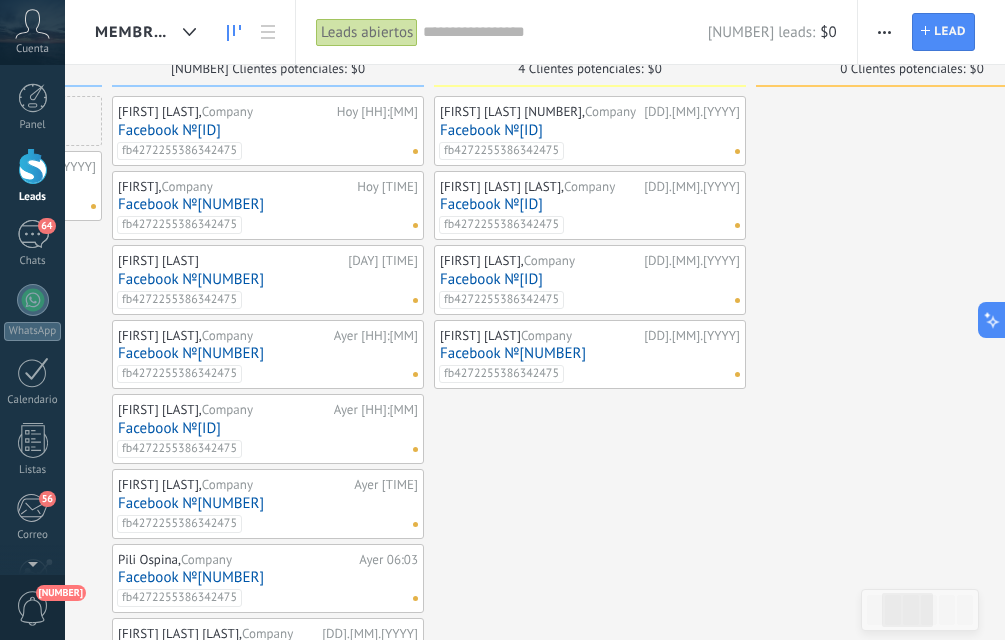 scroll, scrollTop: 0, scrollLeft: 0, axis: both 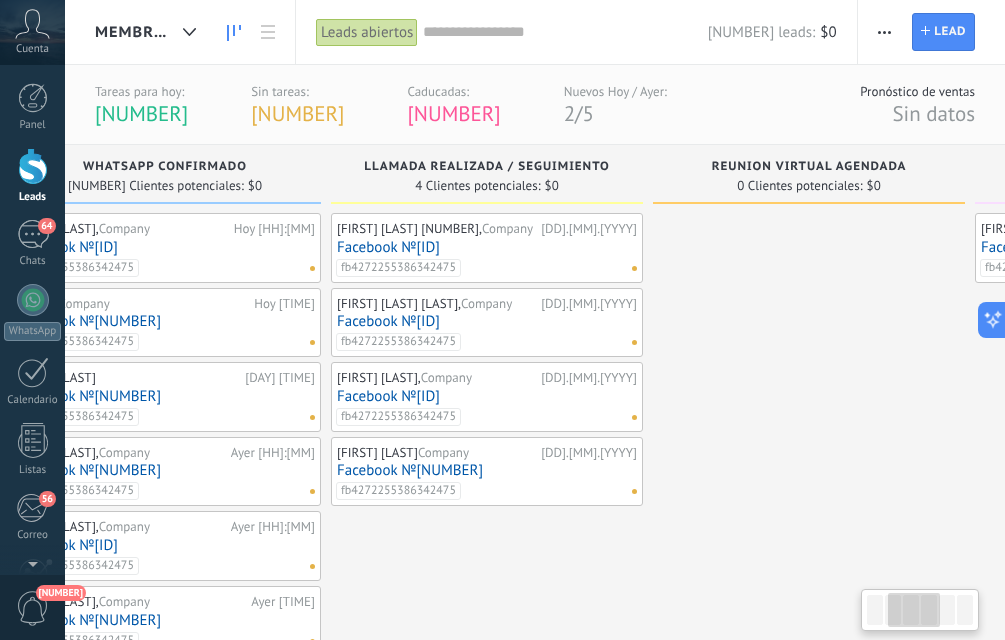 drag, startPoint x: 737, startPoint y: 368, endPoint x: 721, endPoint y: 397, distance: 33.12099 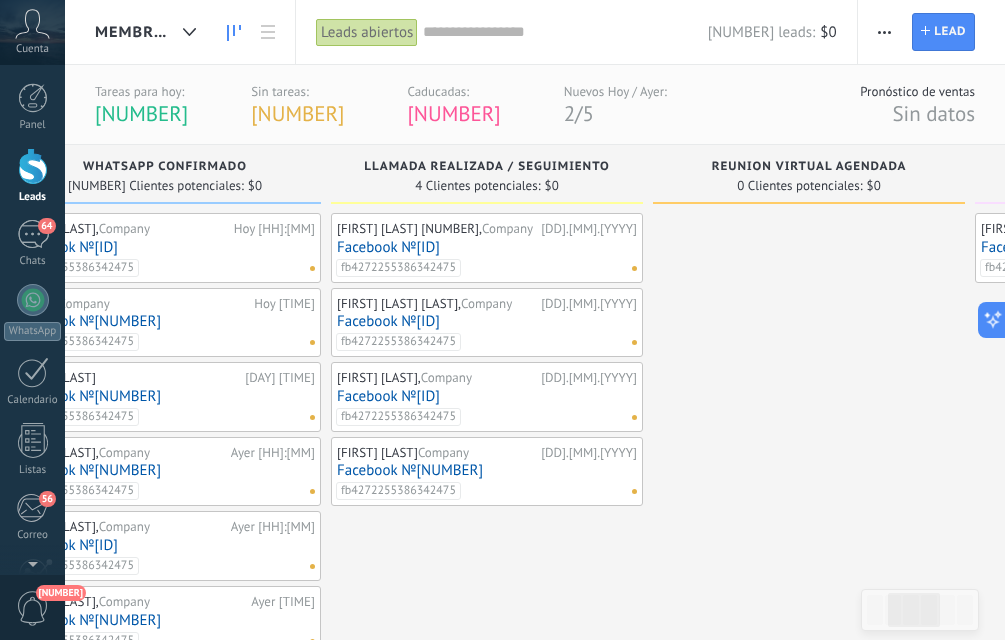 click on "Facebook №[ID]" at bounding box center [487, 247] 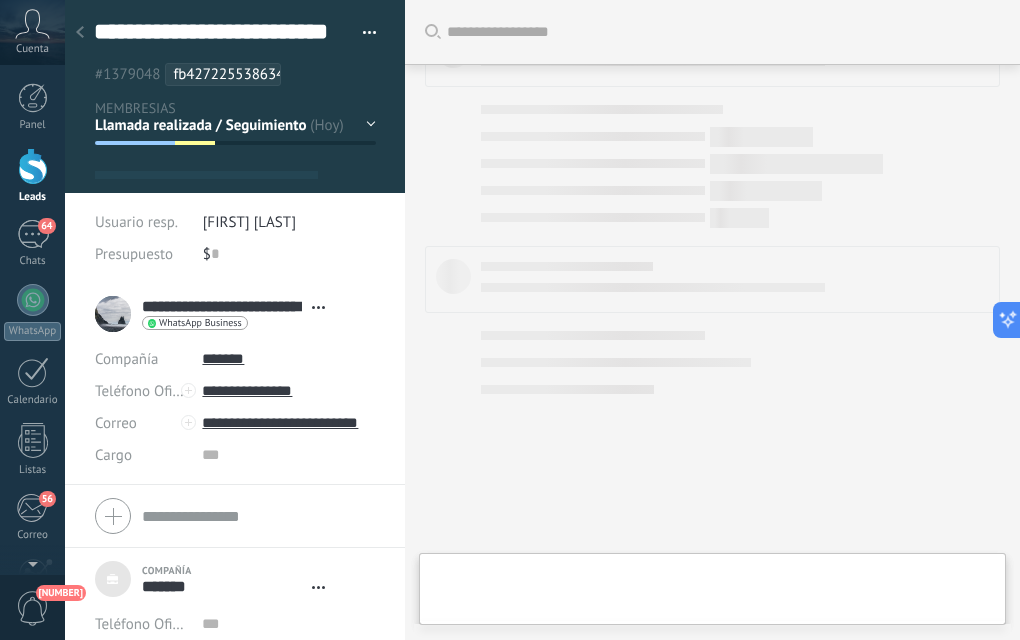 scroll, scrollTop: 817, scrollLeft: 0, axis: vertical 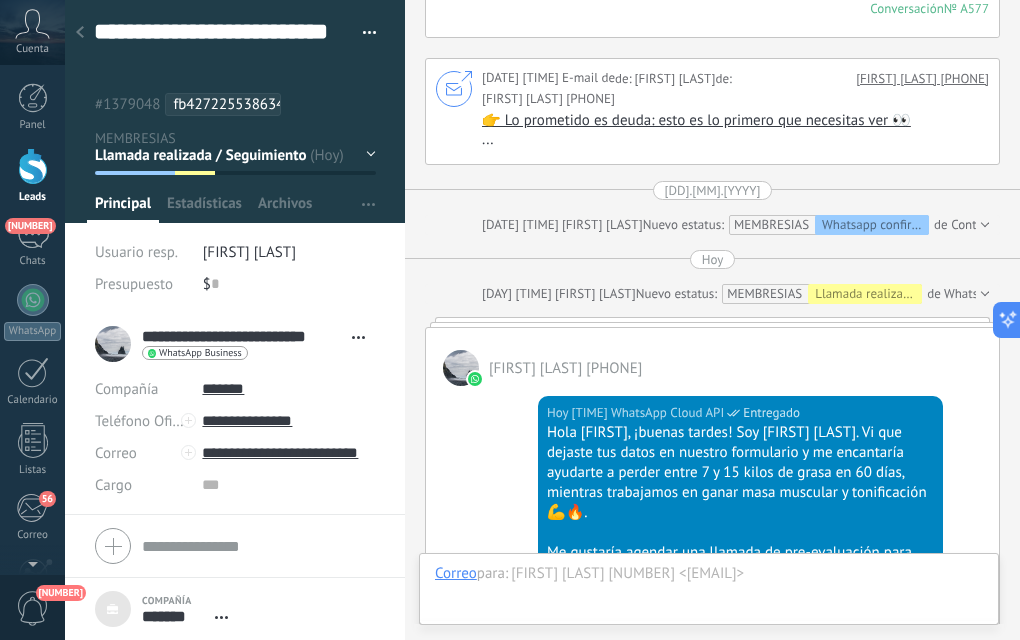 click at bounding box center [80, 33] 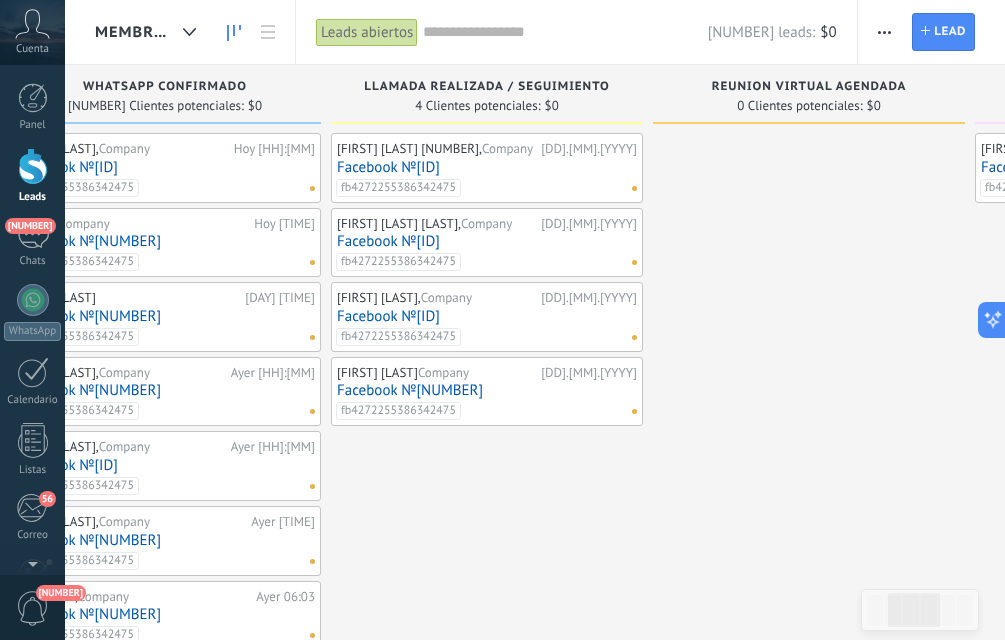 click on "[FIRST] [LAST],
Company
[DD].[MM].[YYYY]" at bounding box center [487, 913] 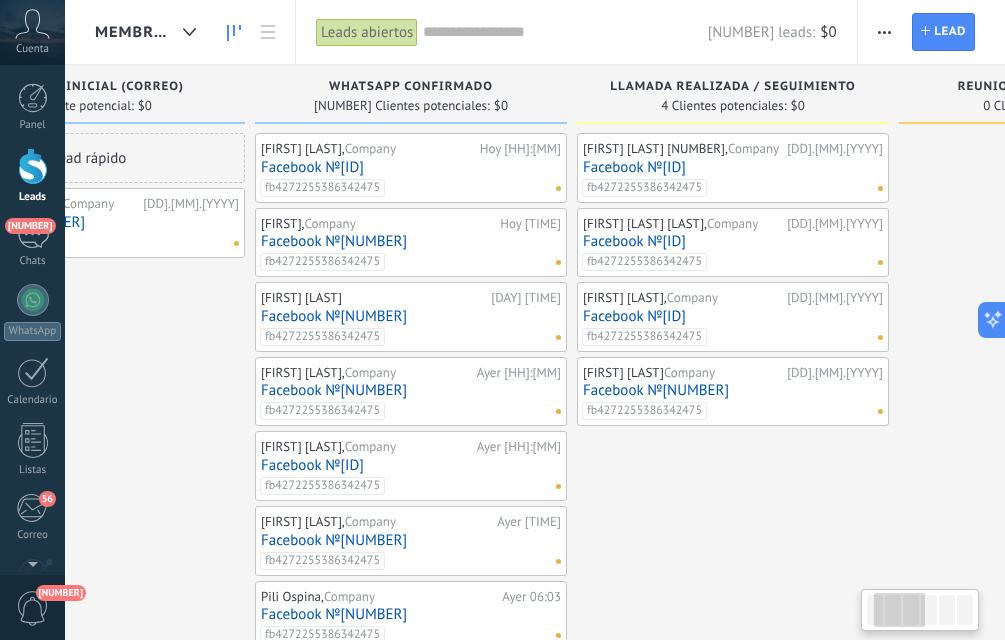 drag, startPoint x: 617, startPoint y: 509, endPoint x: 813, endPoint y: 501, distance: 196.1632 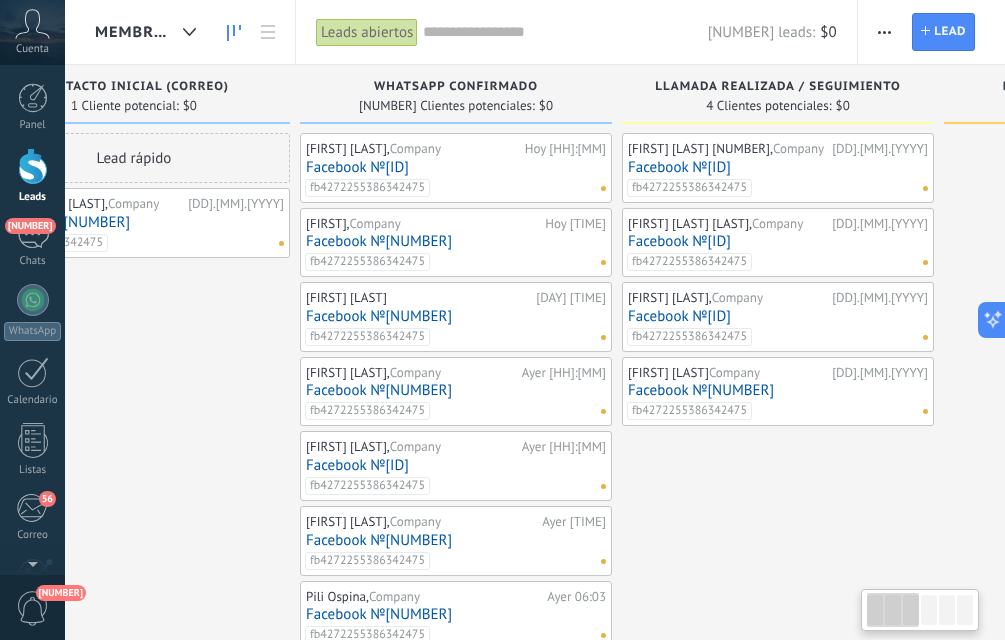 scroll, scrollTop: 0, scrollLeft: 0, axis: both 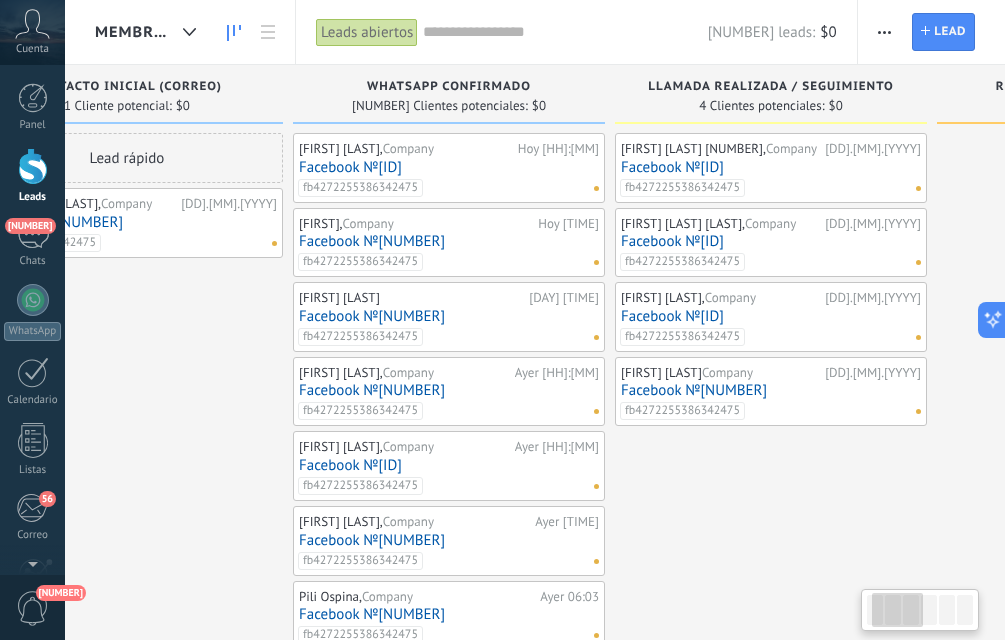 drag, startPoint x: 616, startPoint y: 513, endPoint x: 878, endPoint y: 496, distance: 262.55093 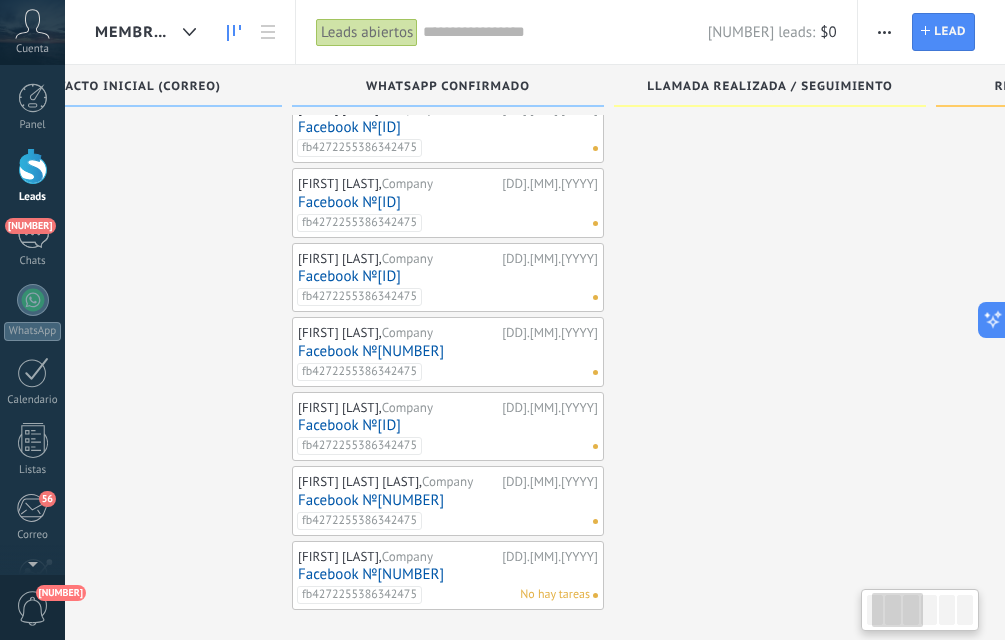 scroll, scrollTop: 1119, scrollLeft: 0, axis: vertical 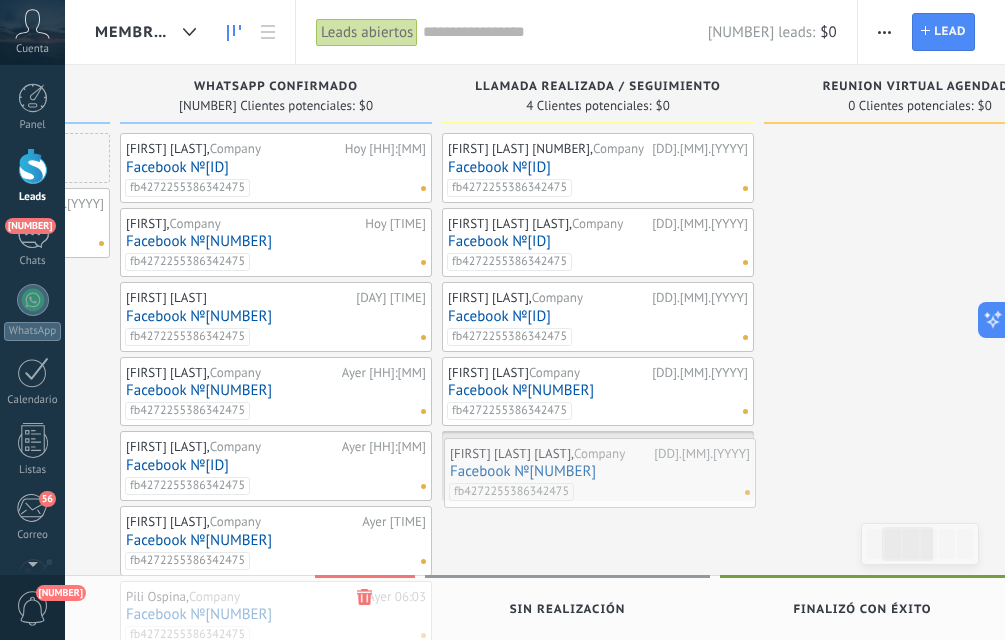 drag, startPoint x: 558, startPoint y: 465, endPoint x: 709, endPoint y: 456, distance: 151.26797 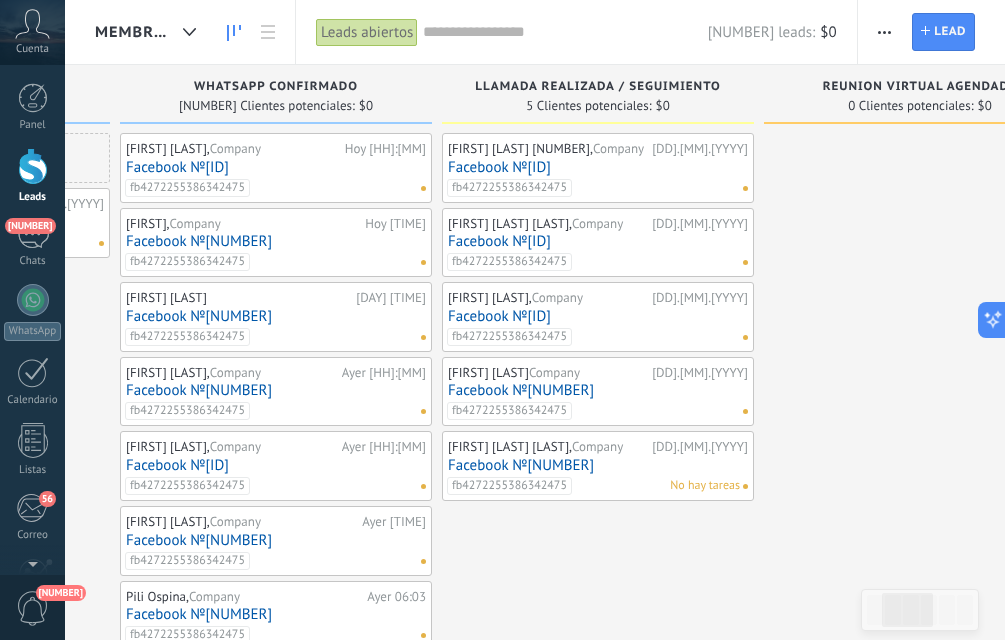 click on "Facebook №[NUMBER]" at bounding box center [598, 465] 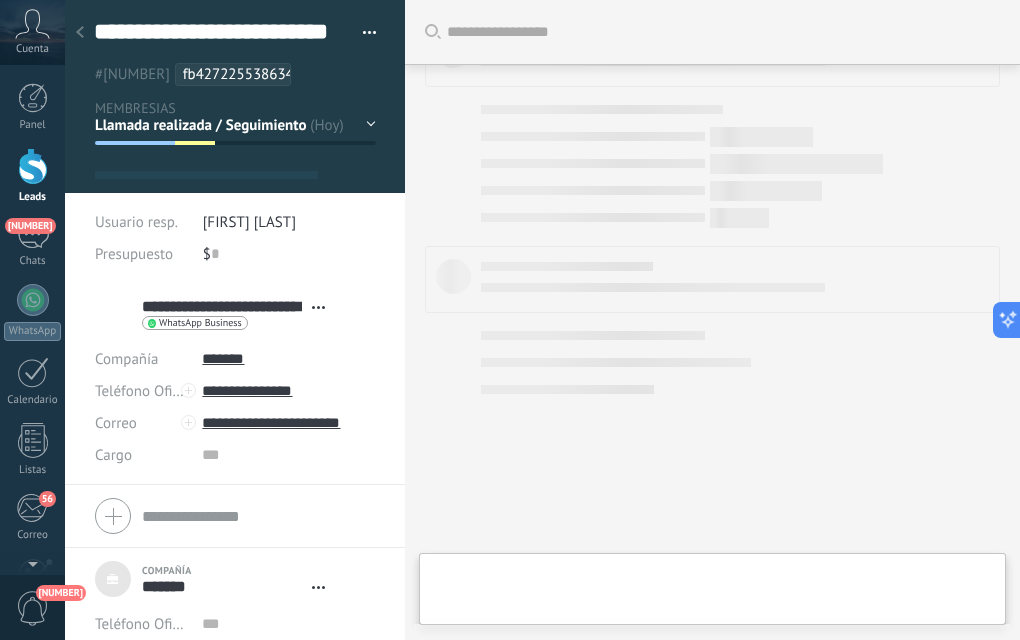 scroll, scrollTop: 2421, scrollLeft: 0, axis: vertical 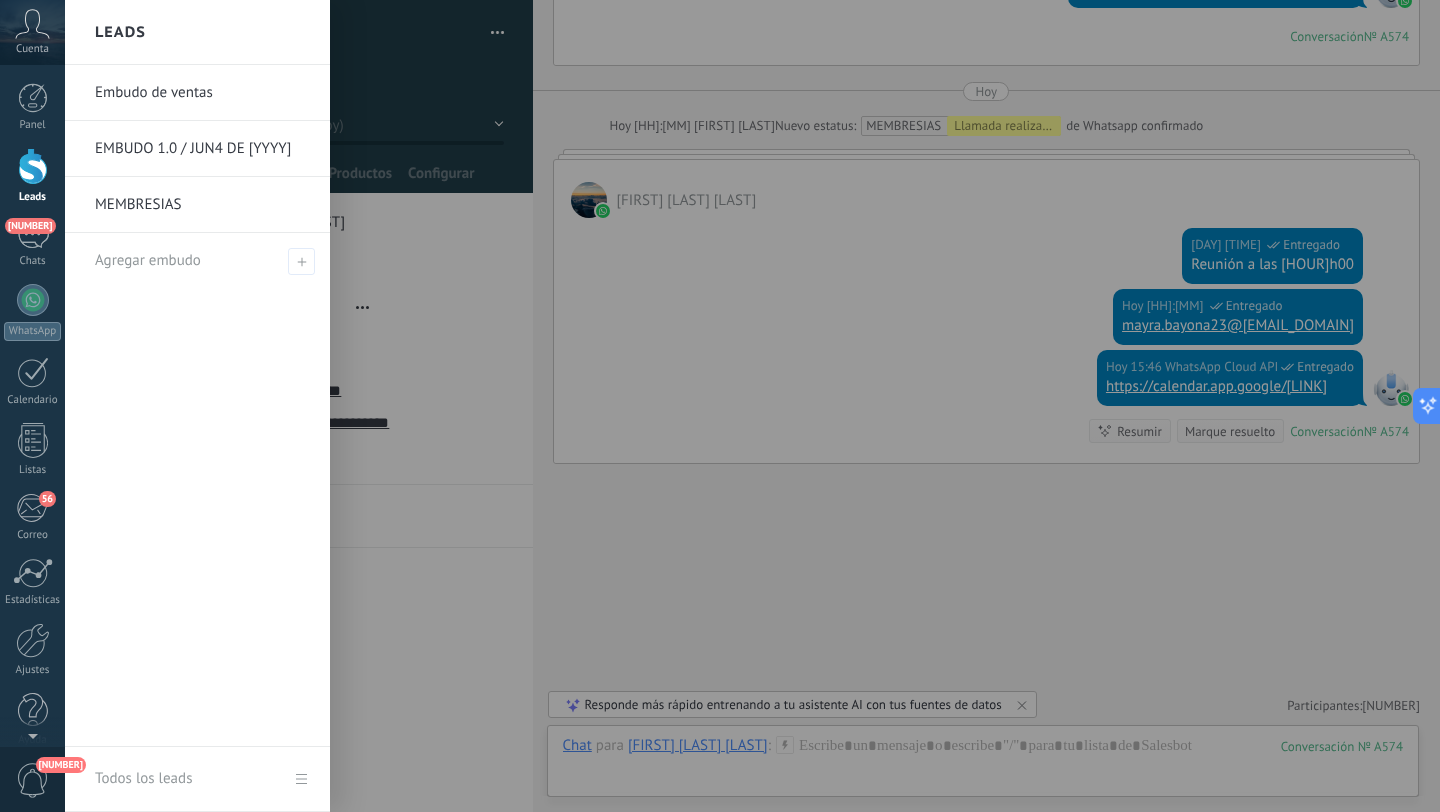 click on "Leads" at bounding box center [32, 176] 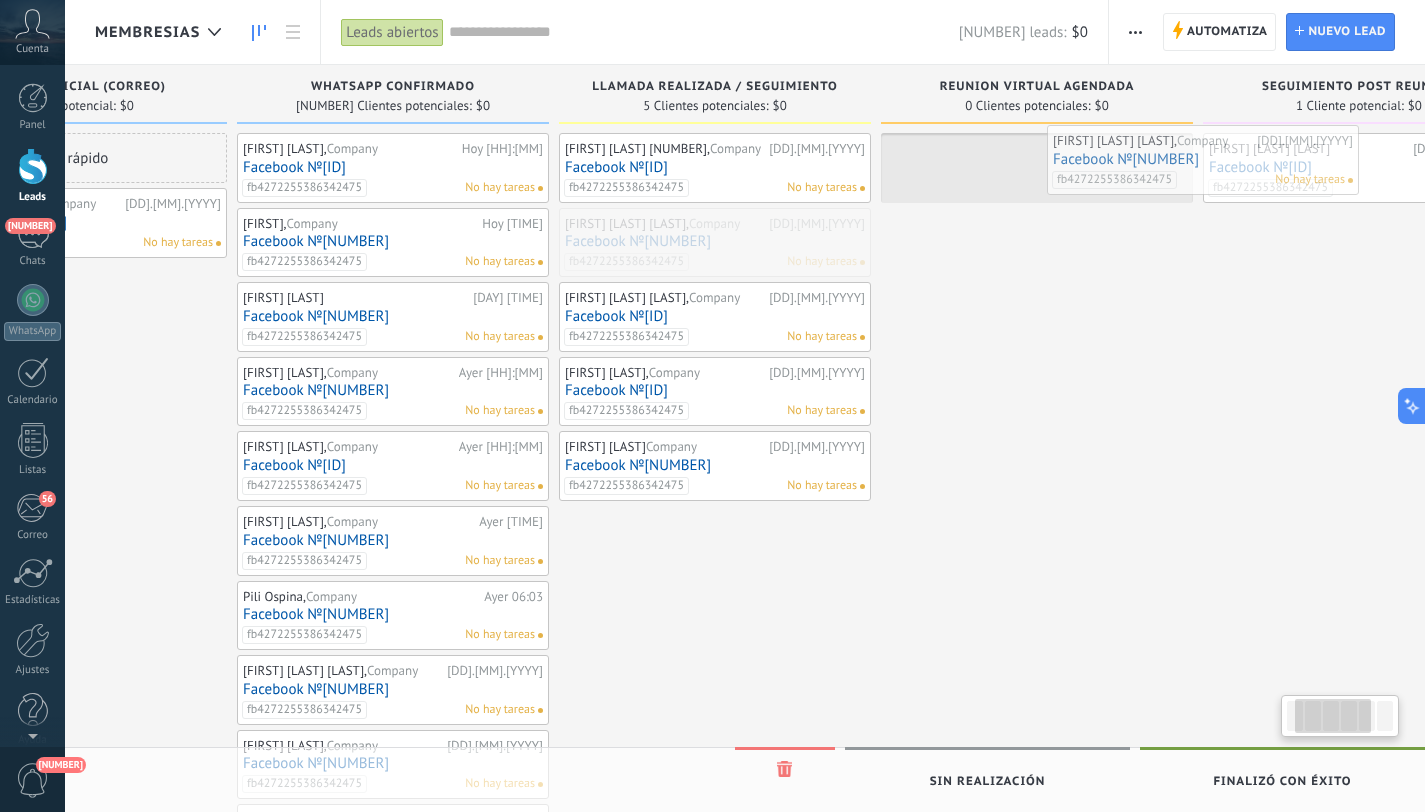 scroll, scrollTop: 0, scrollLeft: 192, axis: horizontal 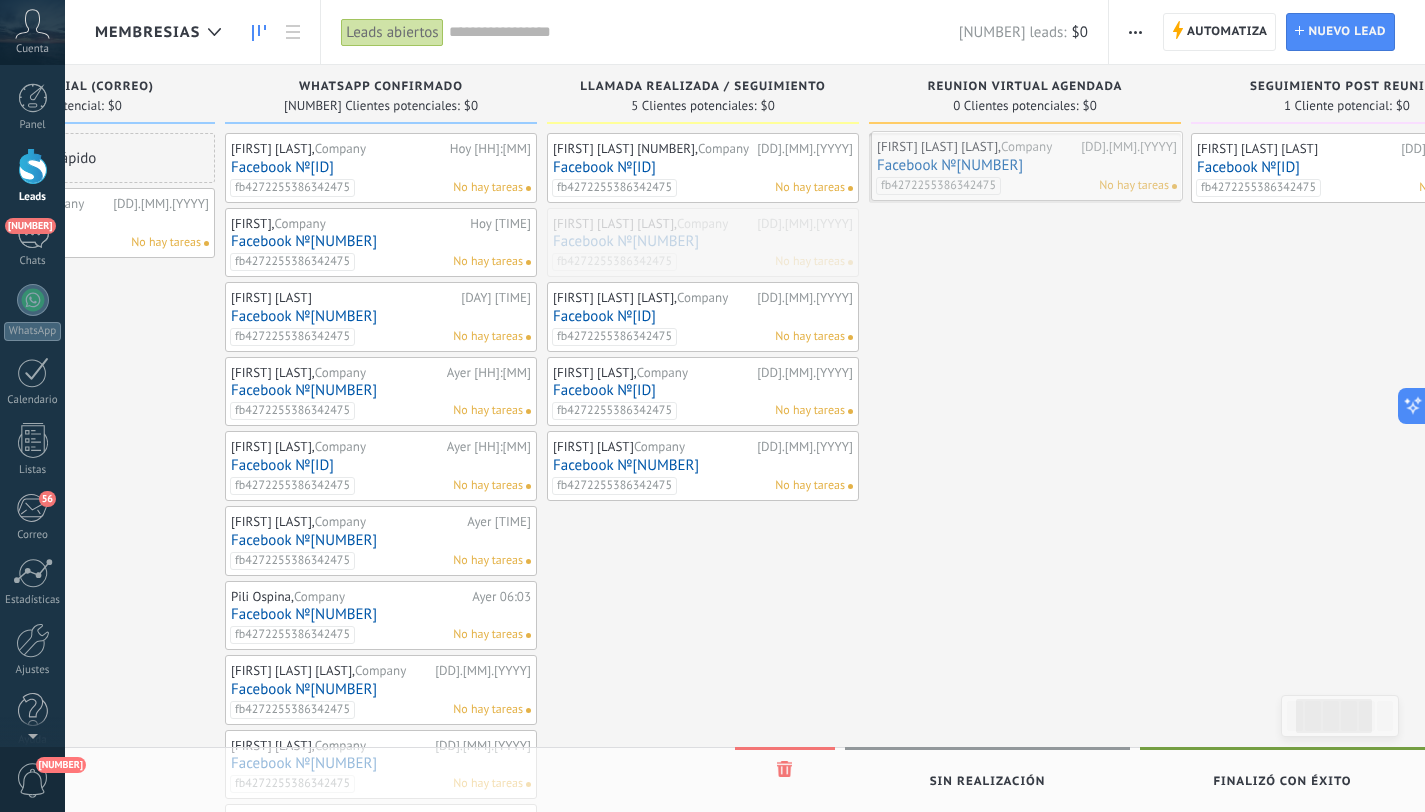 drag, startPoint x: 865, startPoint y: 243, endPoint x: 996, endPoint y: 151, distance: 160.07811 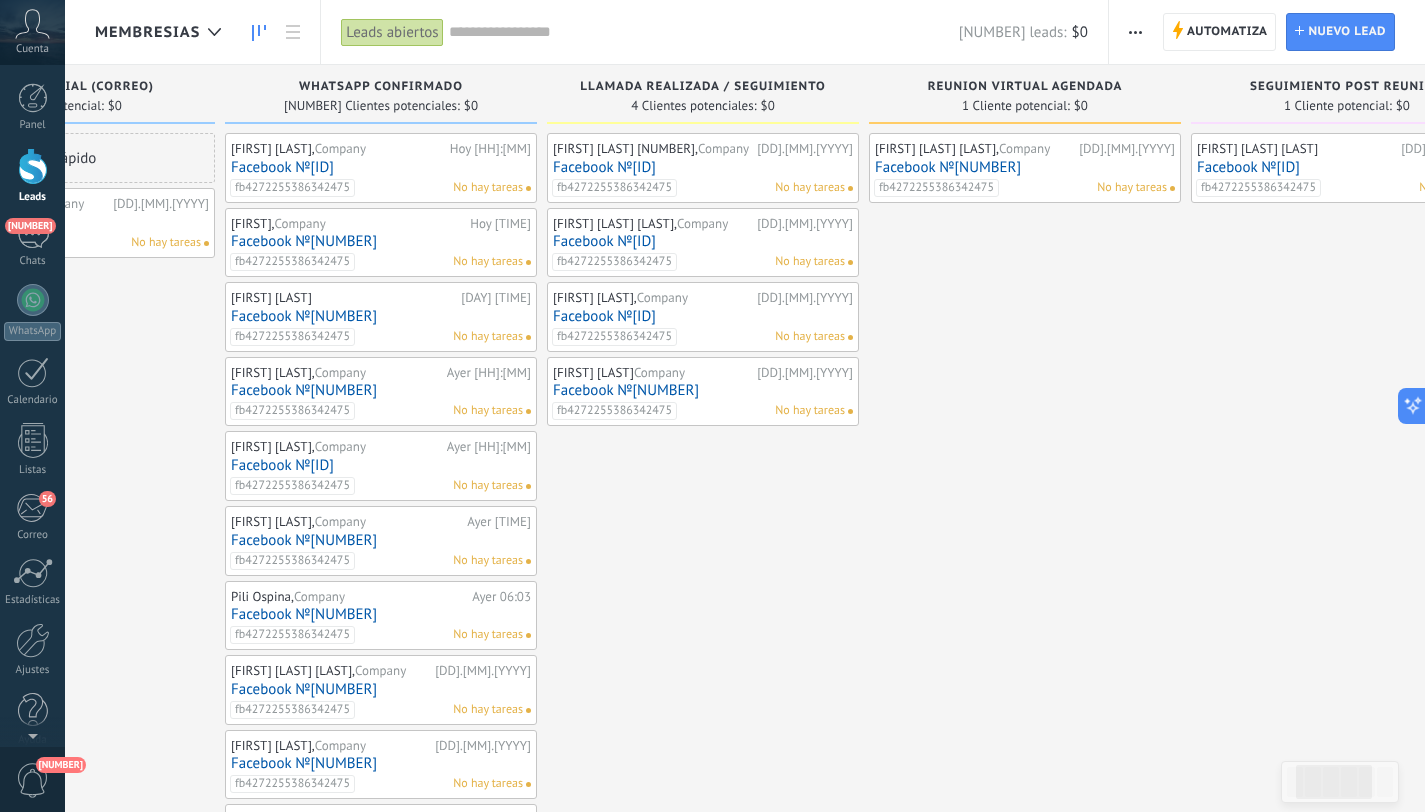 click on "Reunion virtual agendada 1 Cliente potencial: $0" at bounding box center [1025, 94] 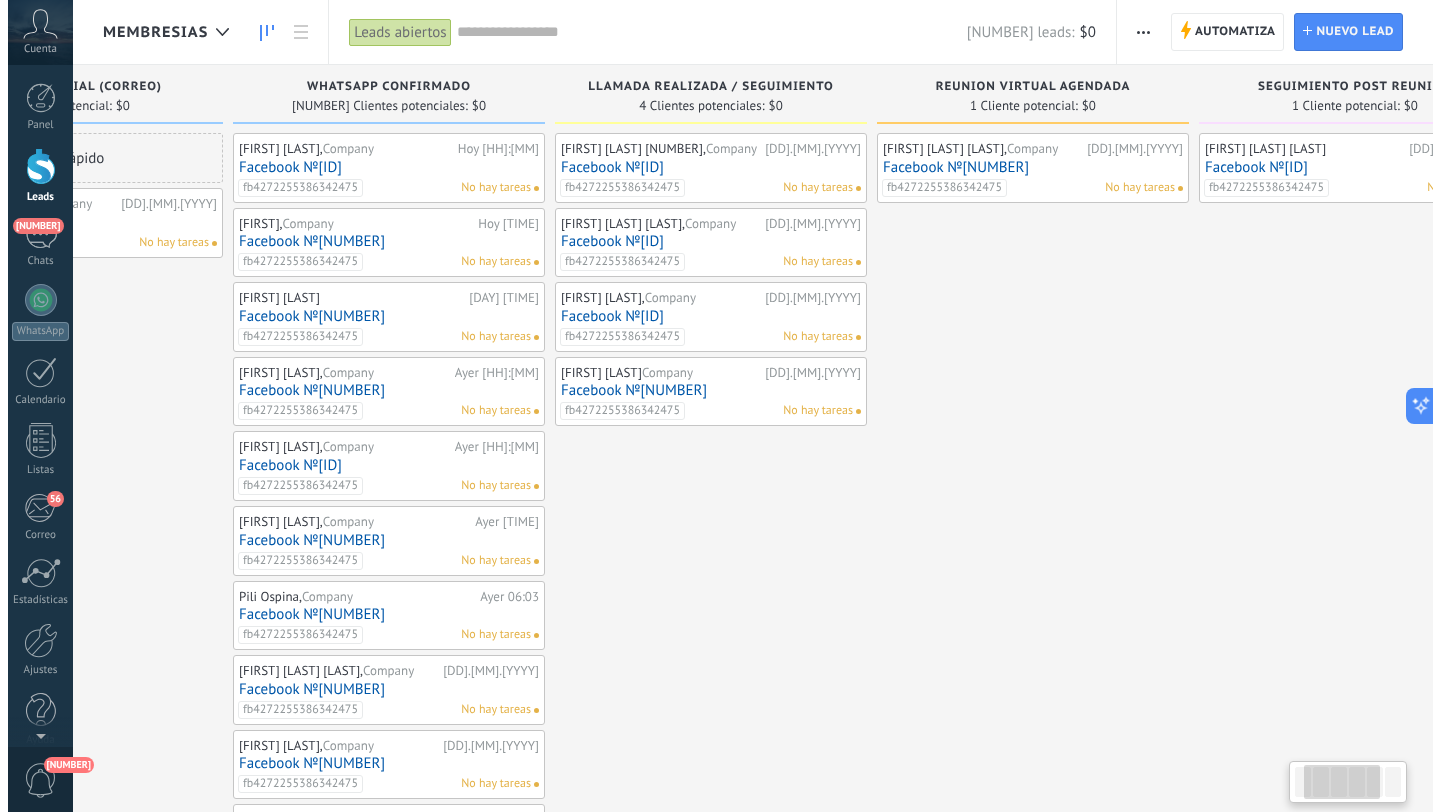 scroll, scrollTop: 0, scrollLeft: 193, axis: horizontal 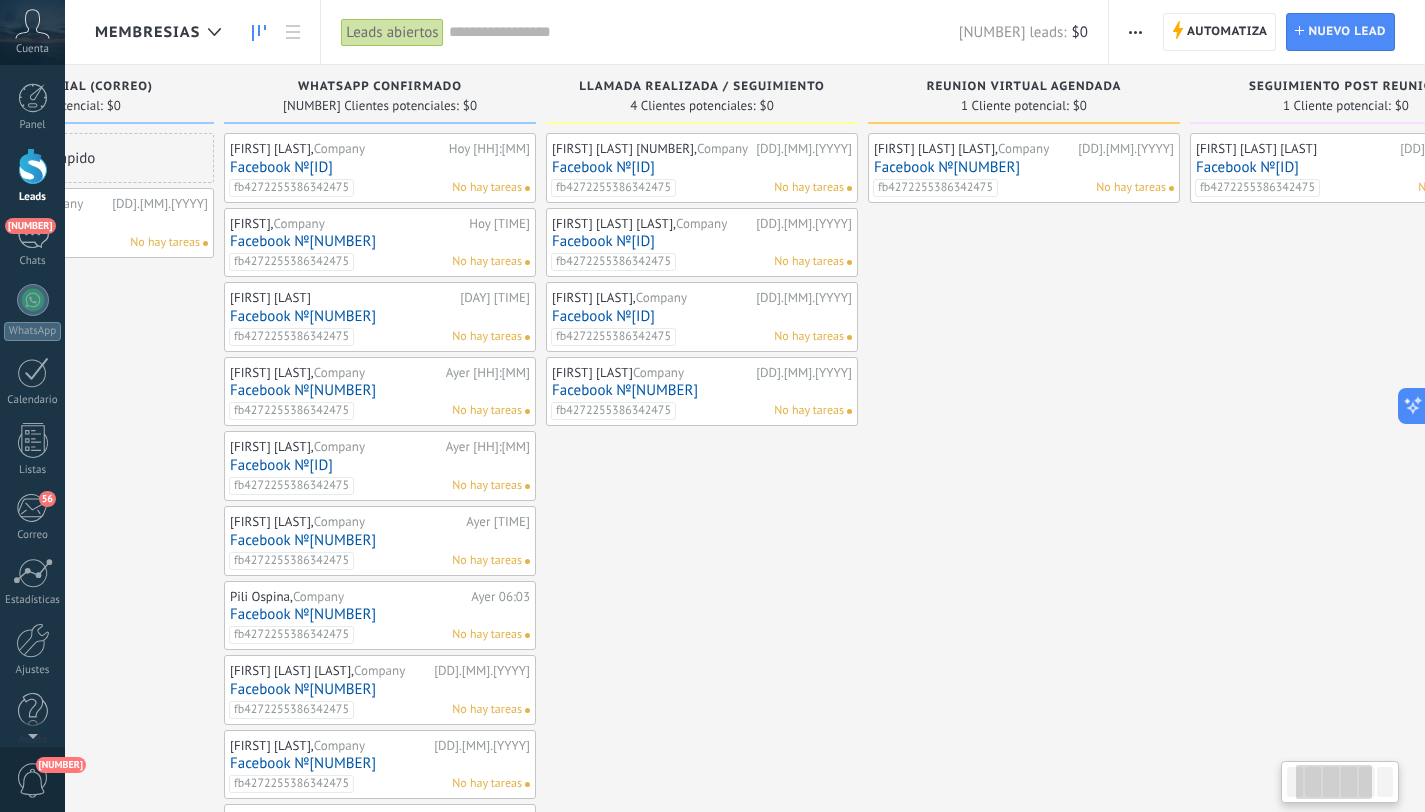 click on "Reunion virtual agendada 1 Cliente potencial: $0" at bounding box center (1024, 94) 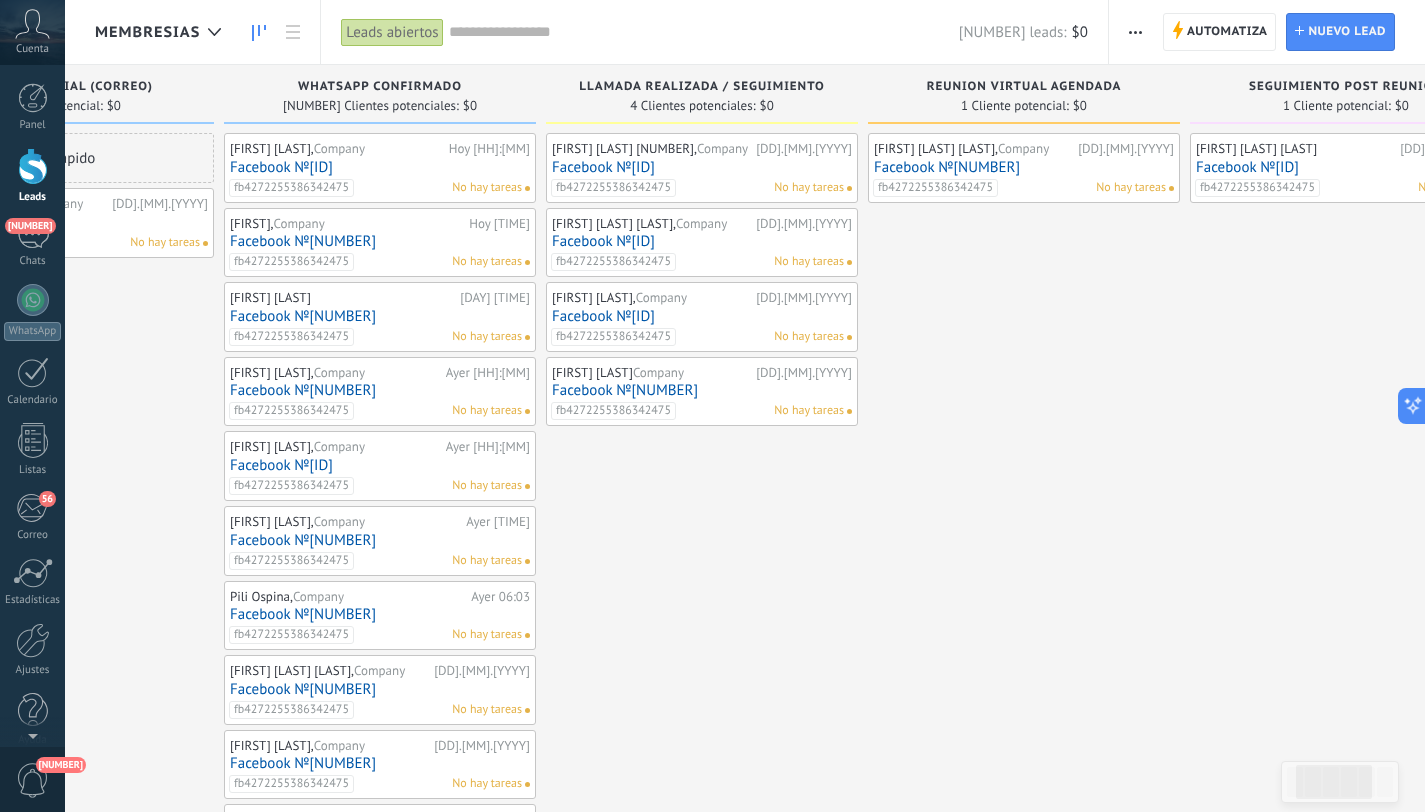 click on "No hay tareas" at bounding box center [1131, 188] 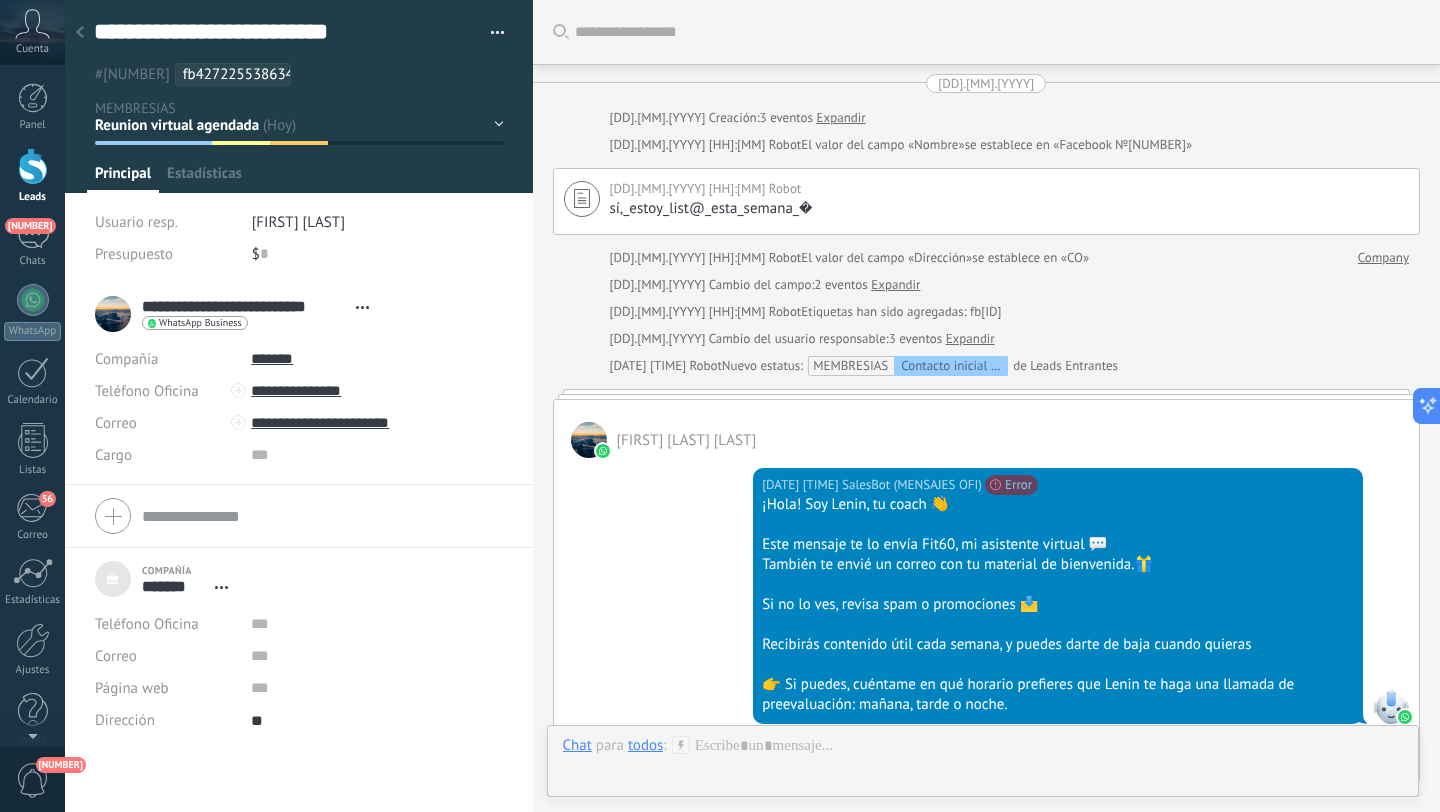 scroll, scrollTop: 20, scrollLeft: 0, axis: vertical 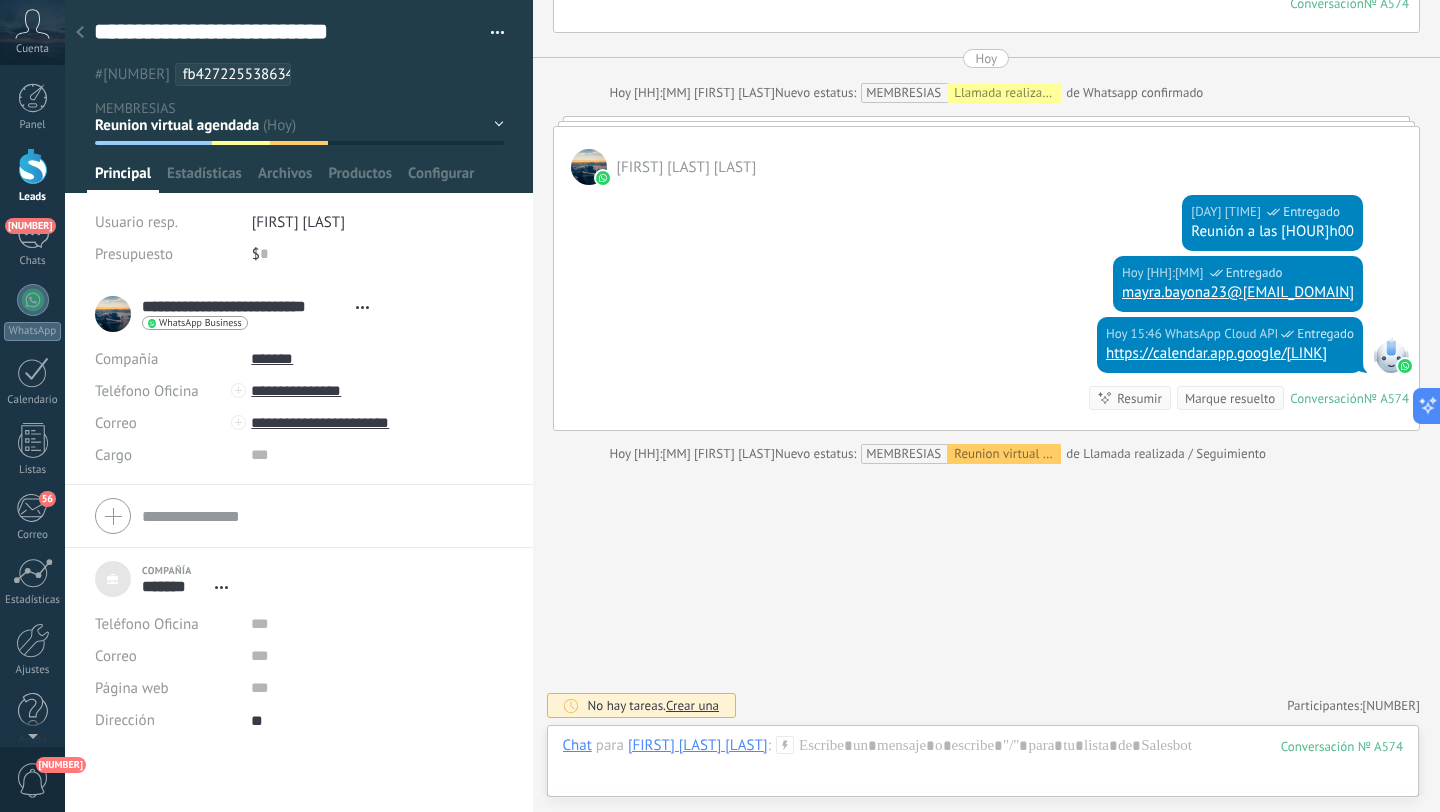 click on "Contacto inicial (Correo)
Whatsapp confirmado
Llamada realizada / Seguimiento
Reunion virtual agendada
Seguimiento post Reunion" at bounding box center (0, 0) 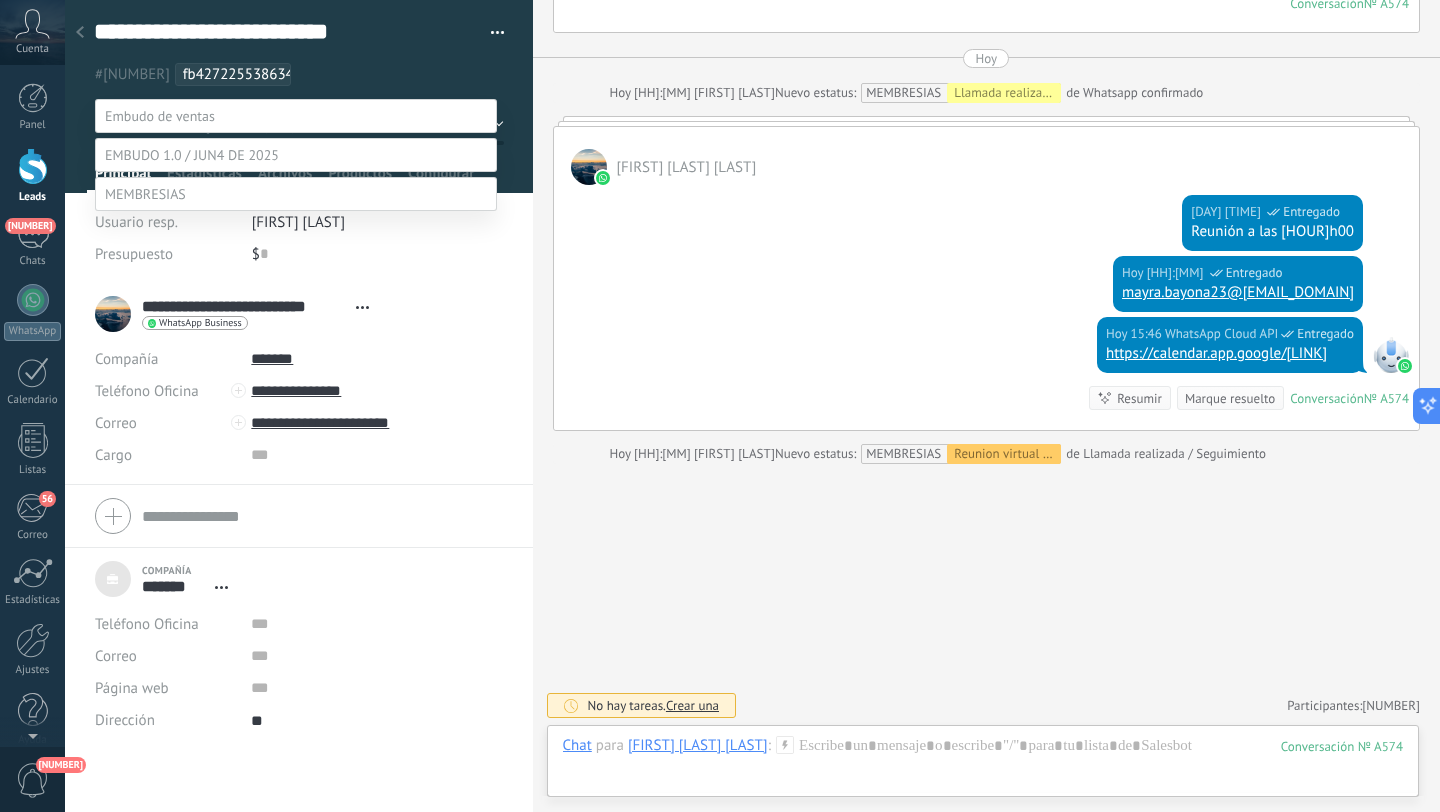 scroll, scrollTop: 78, scrollLeft: 0, axis: vertical 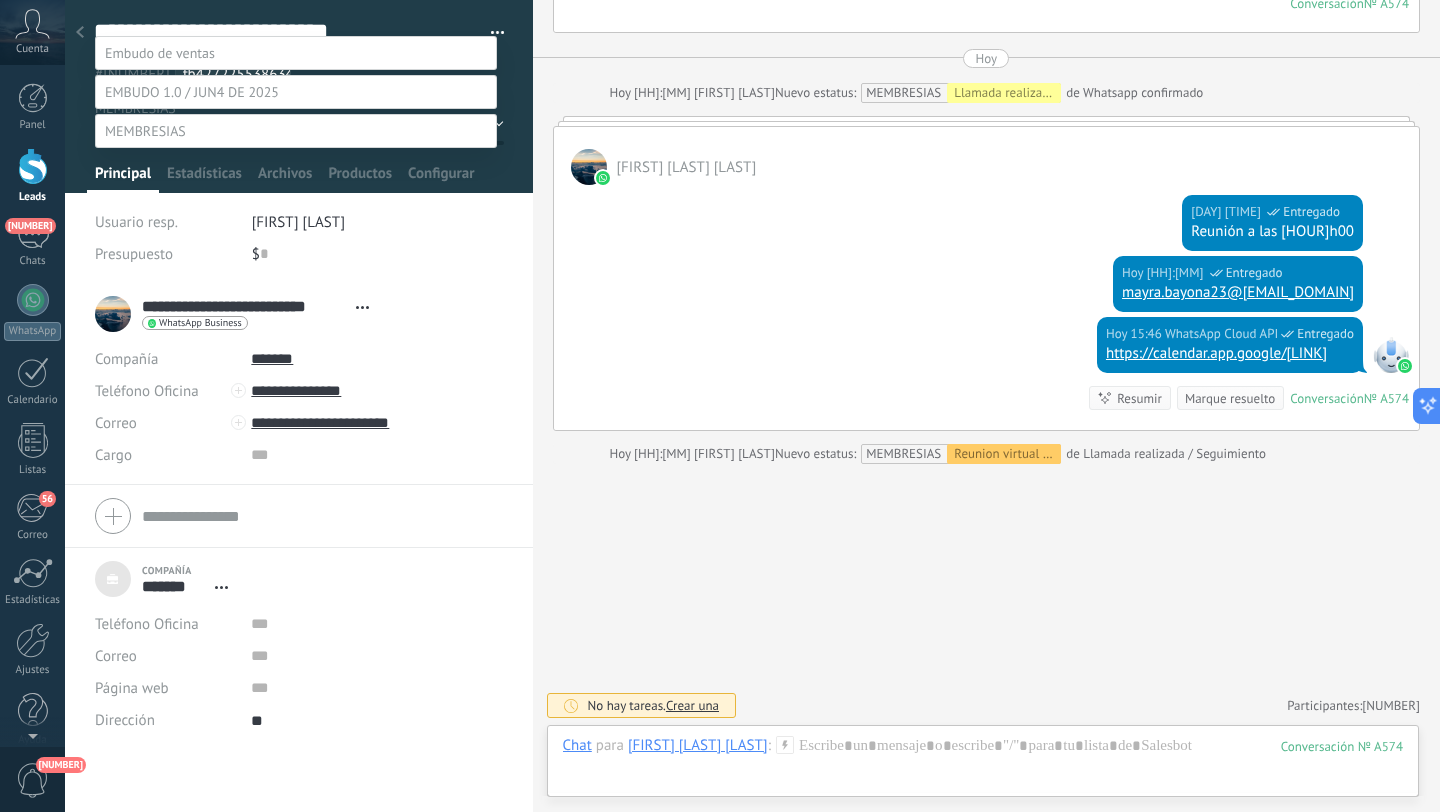 click on "Reunion virtual agendada" at bounding box center (0, 0) 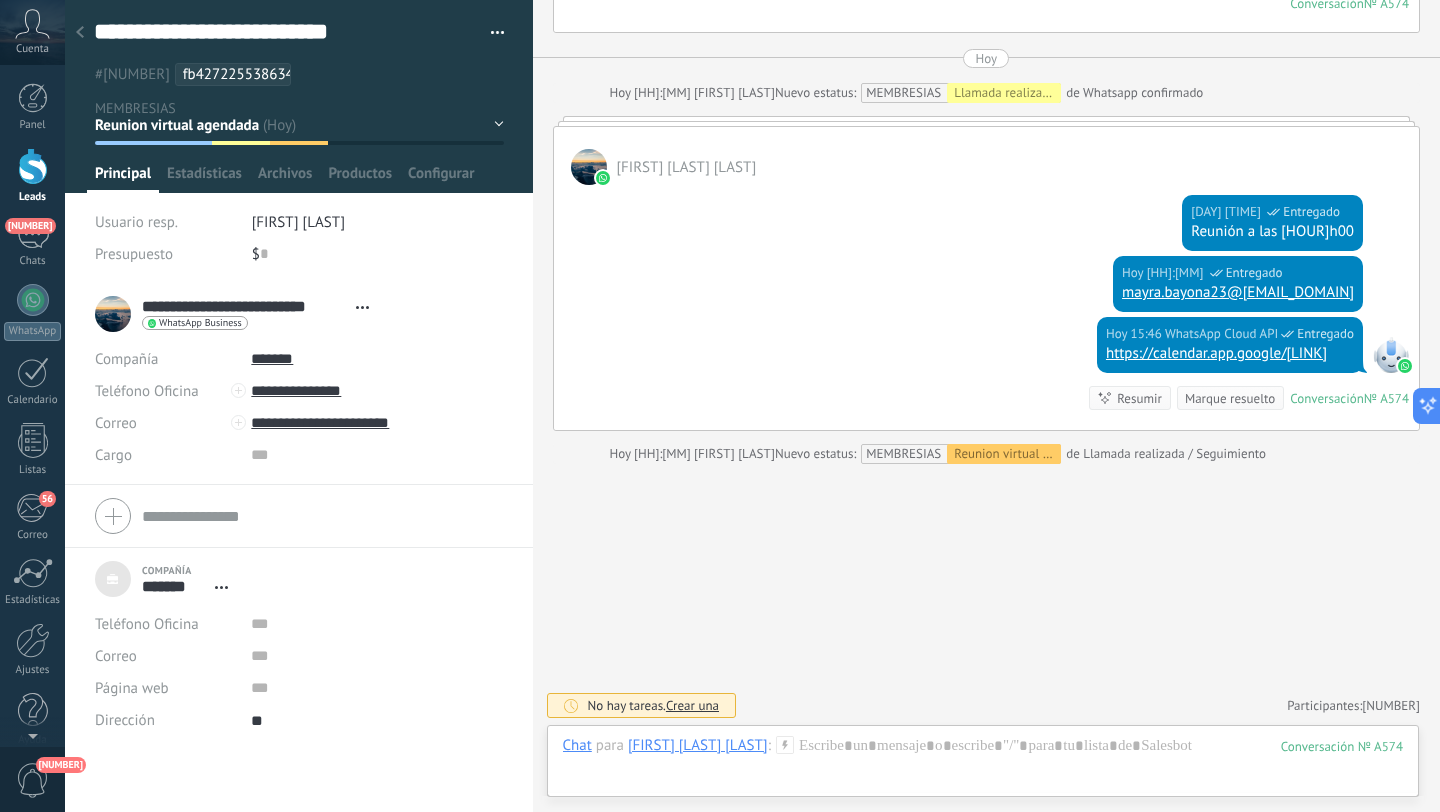 click on "Contacto inicial (Correo)
Whatsapp confirmado
Llamada realizada / Seguimiento
Reunion virtual agendada
Seguimiento post Reunion" at bounding box center [0, 0] 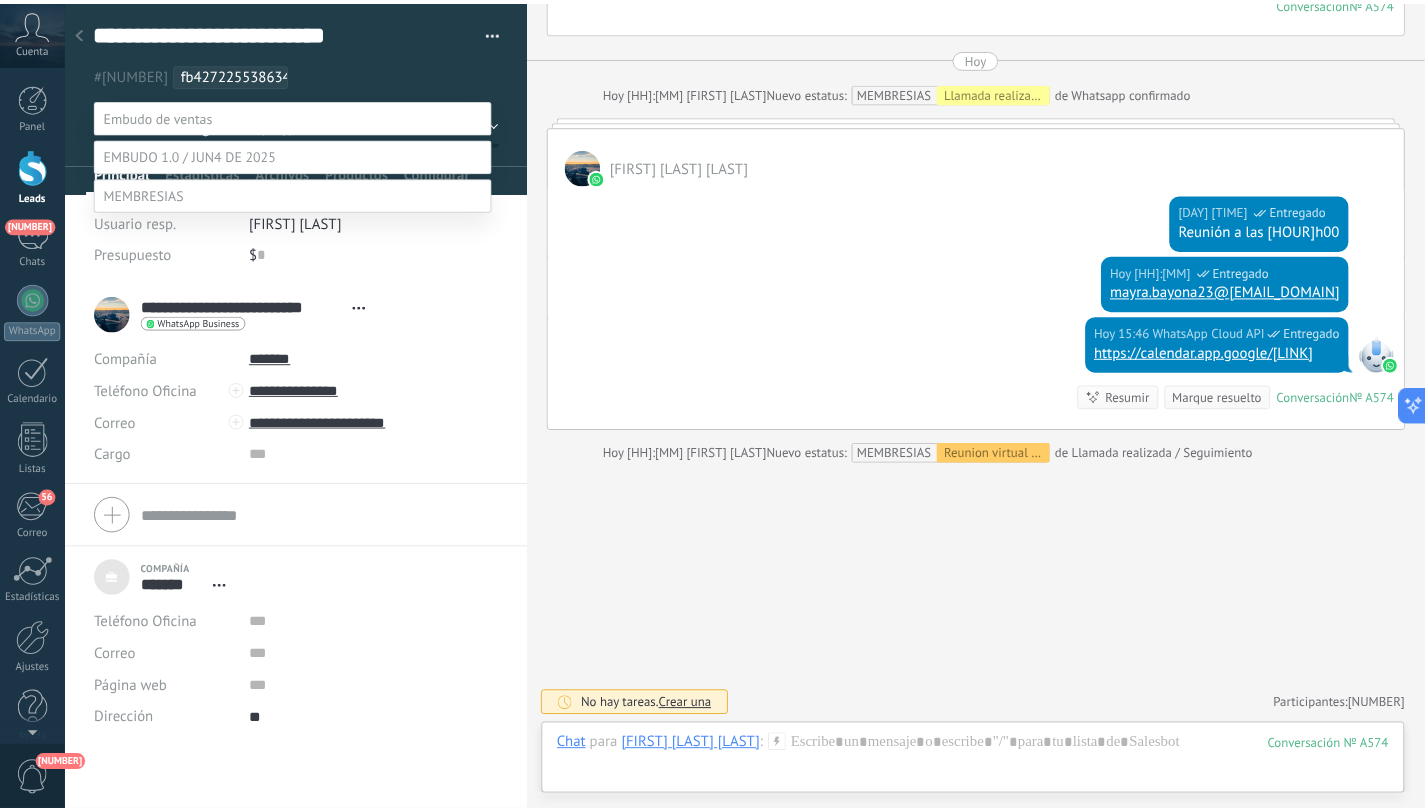 scroll, scrollTop: 78, scrollLeft: 0, axis: vertical 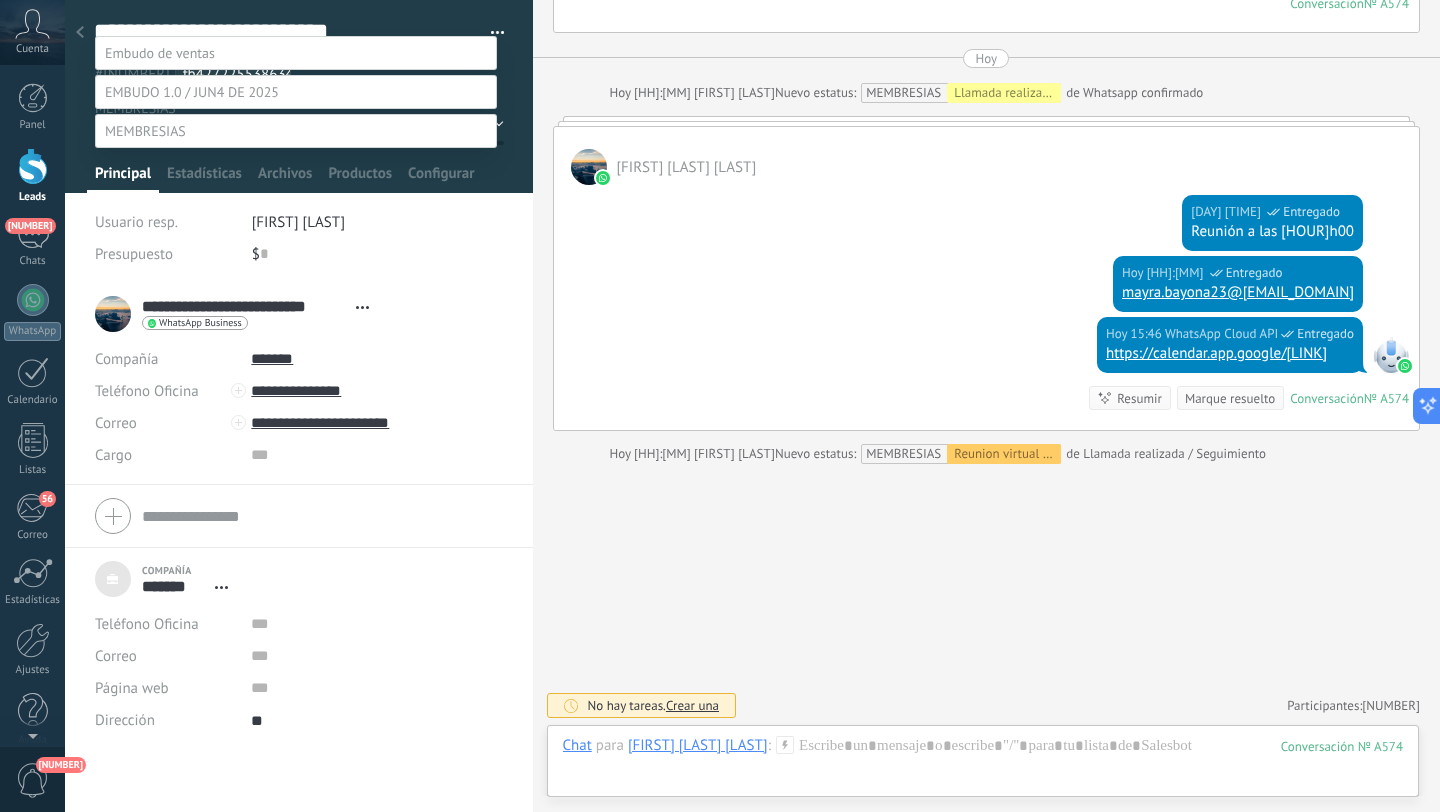 click at bounding box center (752, 343) 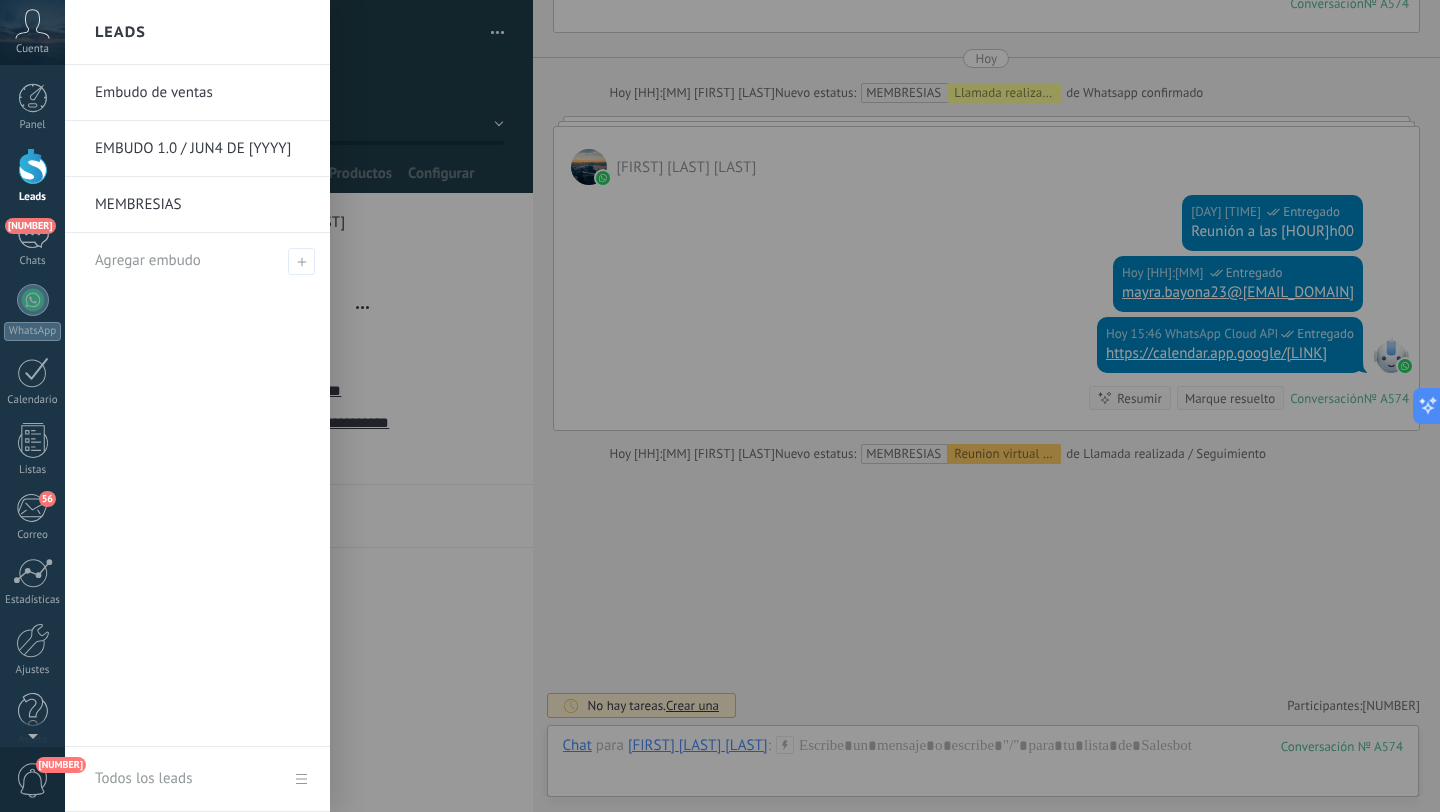 click at bounding box center [33, 166] 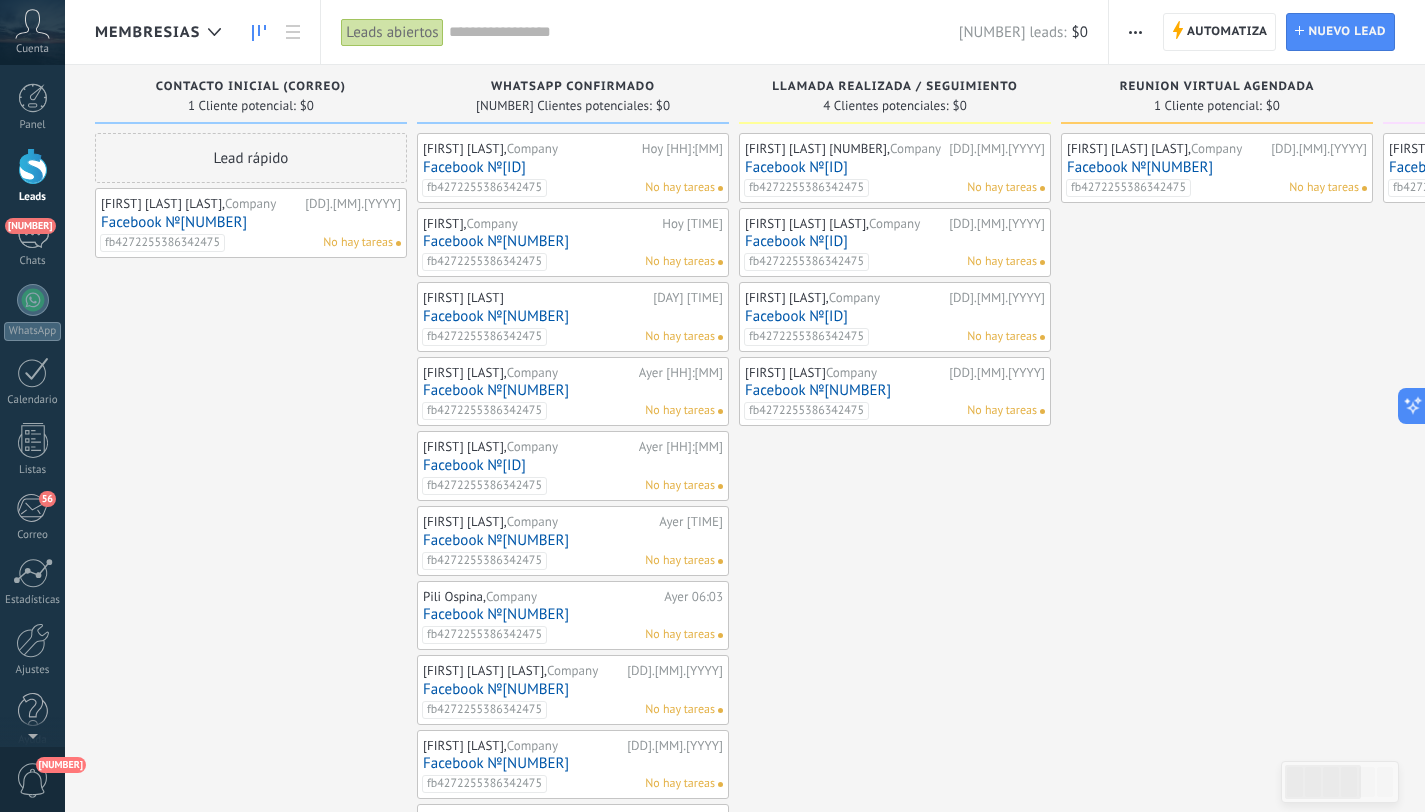 click on "[FIRST] [LAST] [LAST],  Company [DATE] Facebook №[NUMBER] fb[NUMBER] No hay tareas" at bounding box center (1217, 876) 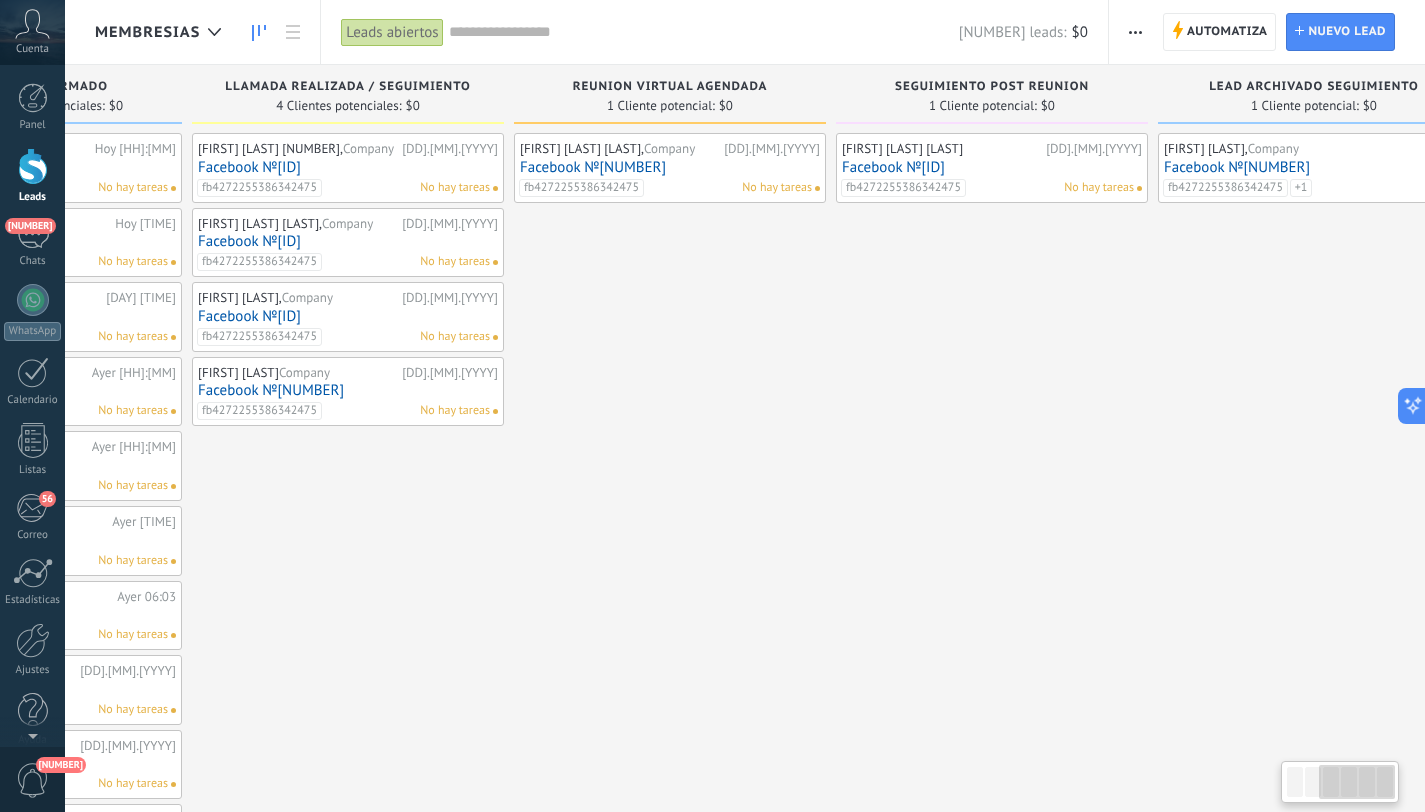 scroll, scrollTop: 0, scrollLeft: 622, axis: horizontal 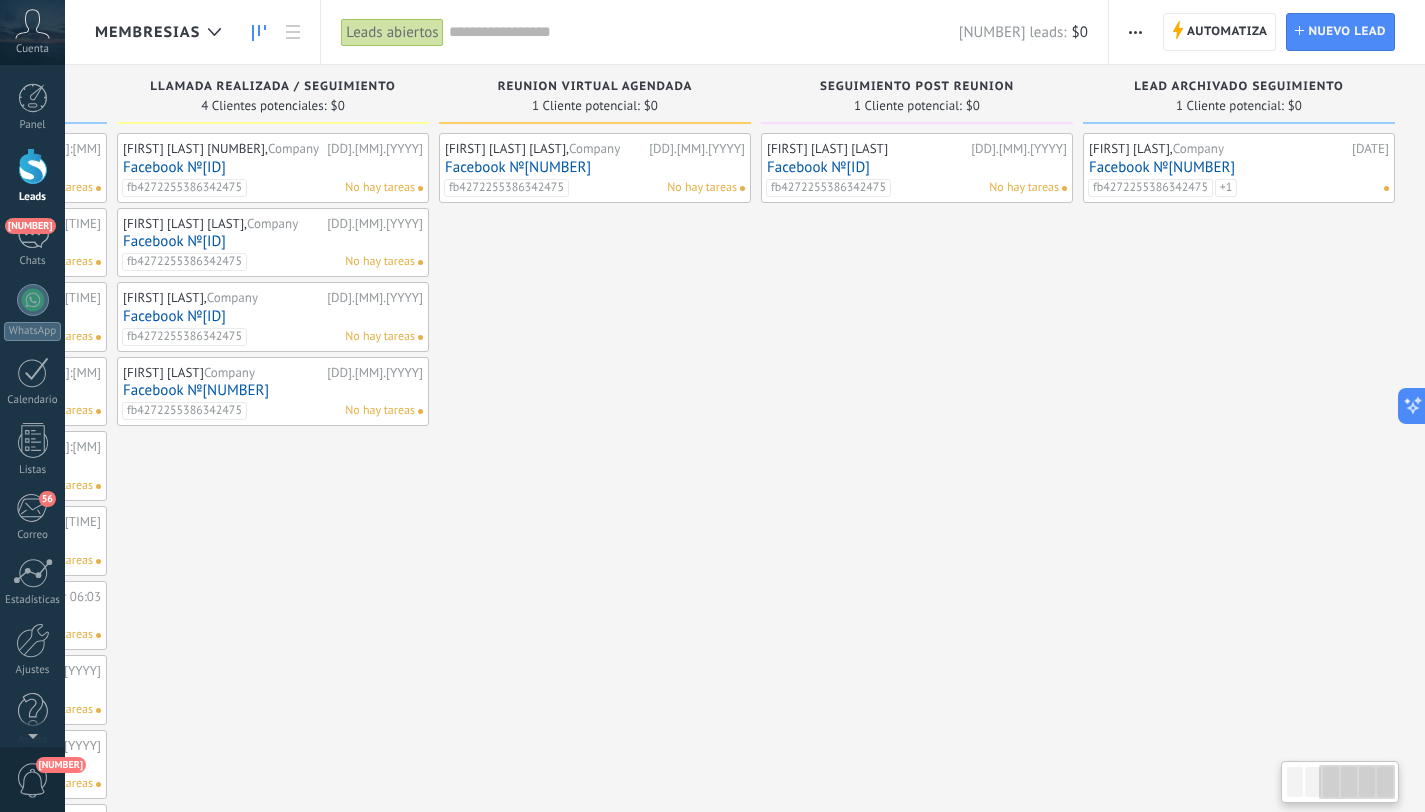 drag, startPoint x: 1111, startPoint y: 468, endPoint x: 480, endPoint y: 473, distance: 631.01984 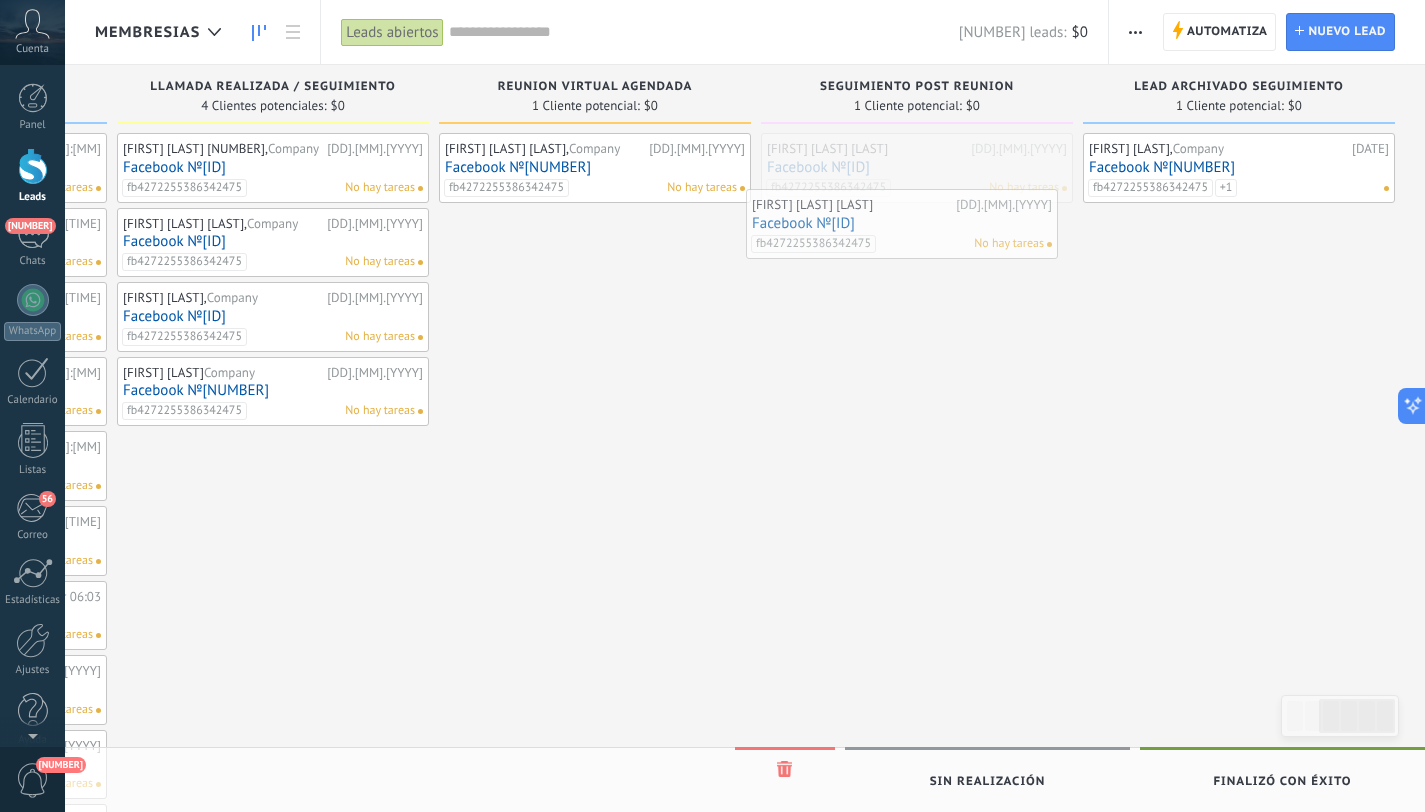 drag, startPoint x: 975, startPoint y: 150, endPoint x: 773, endPoint y: 422, distance: 338.80377 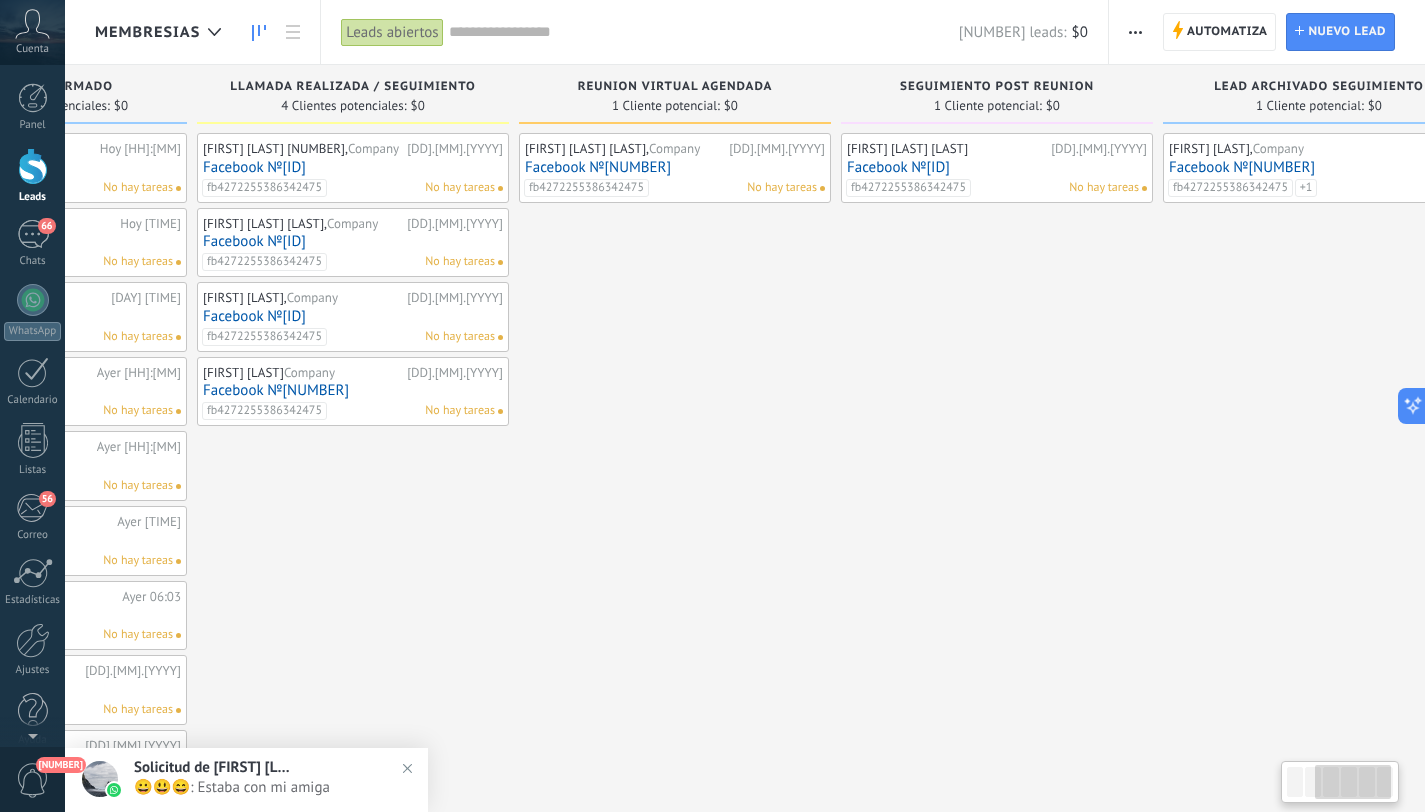 drag, startPoint x: 773, startPoint y: 422, endPoint x: 310, endPoint y: 467, distance: 465.18167 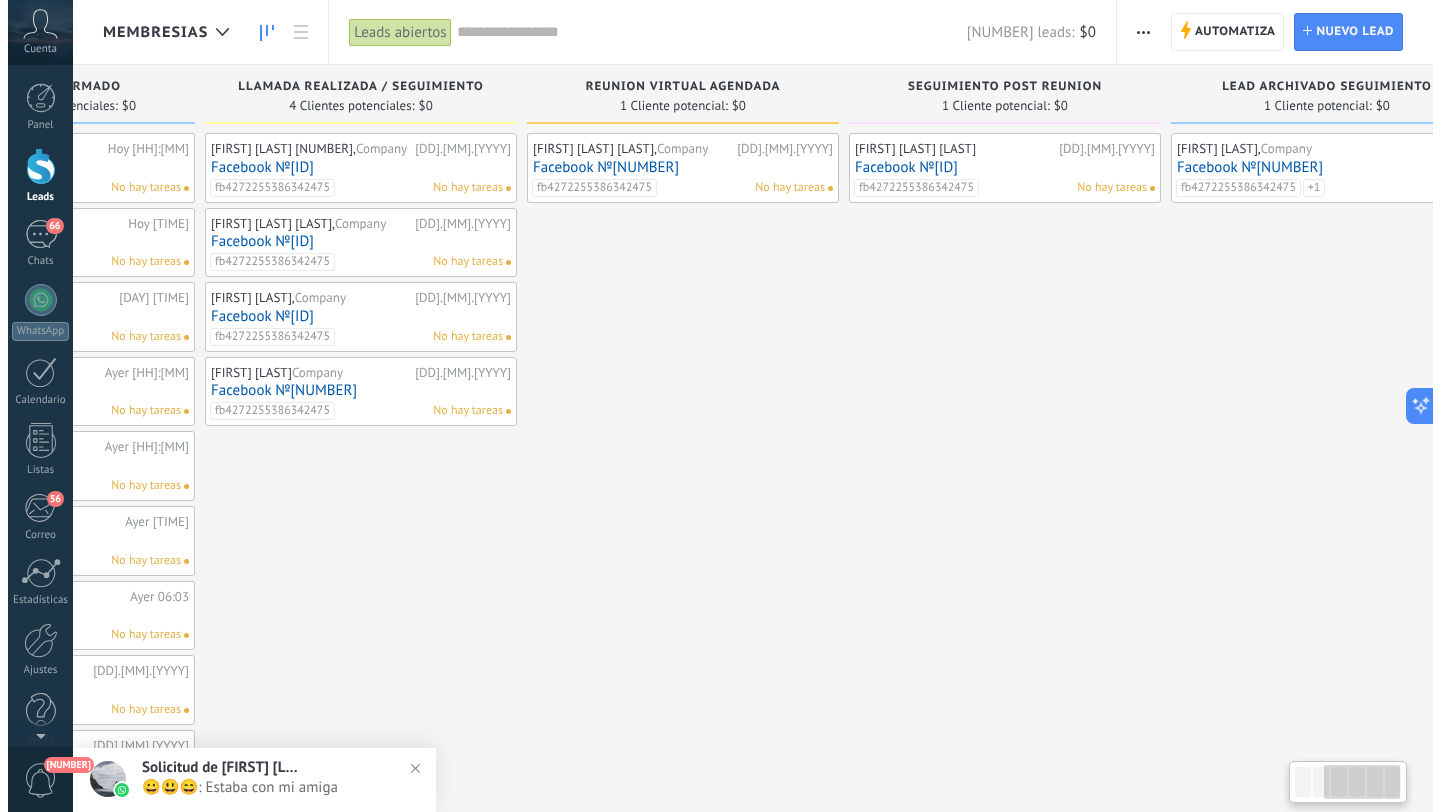scroll, scrollTop: 0, scrollLeft: 622, axis: horizontal 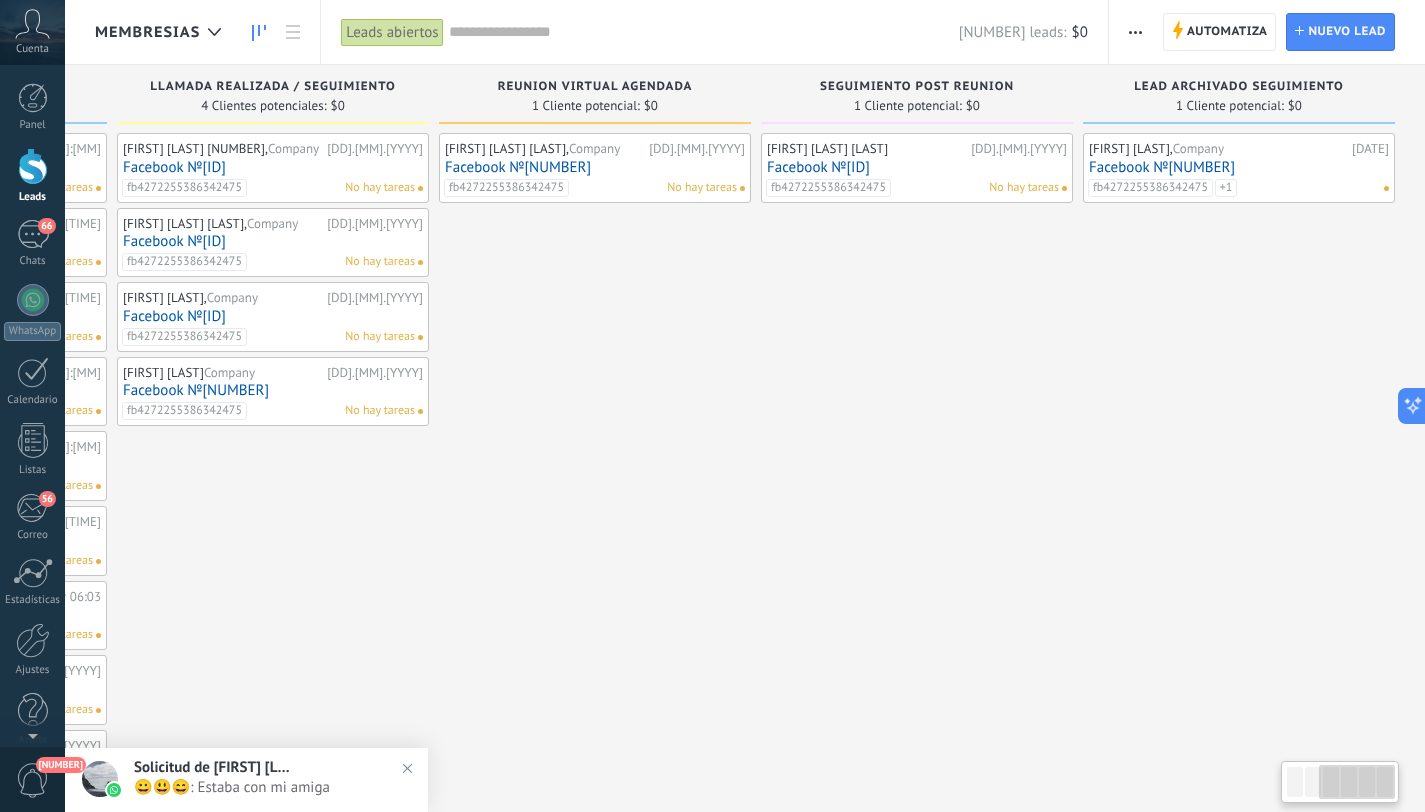 drag, startPoint x: 1270, startPoint y: 371, endPoint x: 823, endPoint y: 381, distance: 447.11185 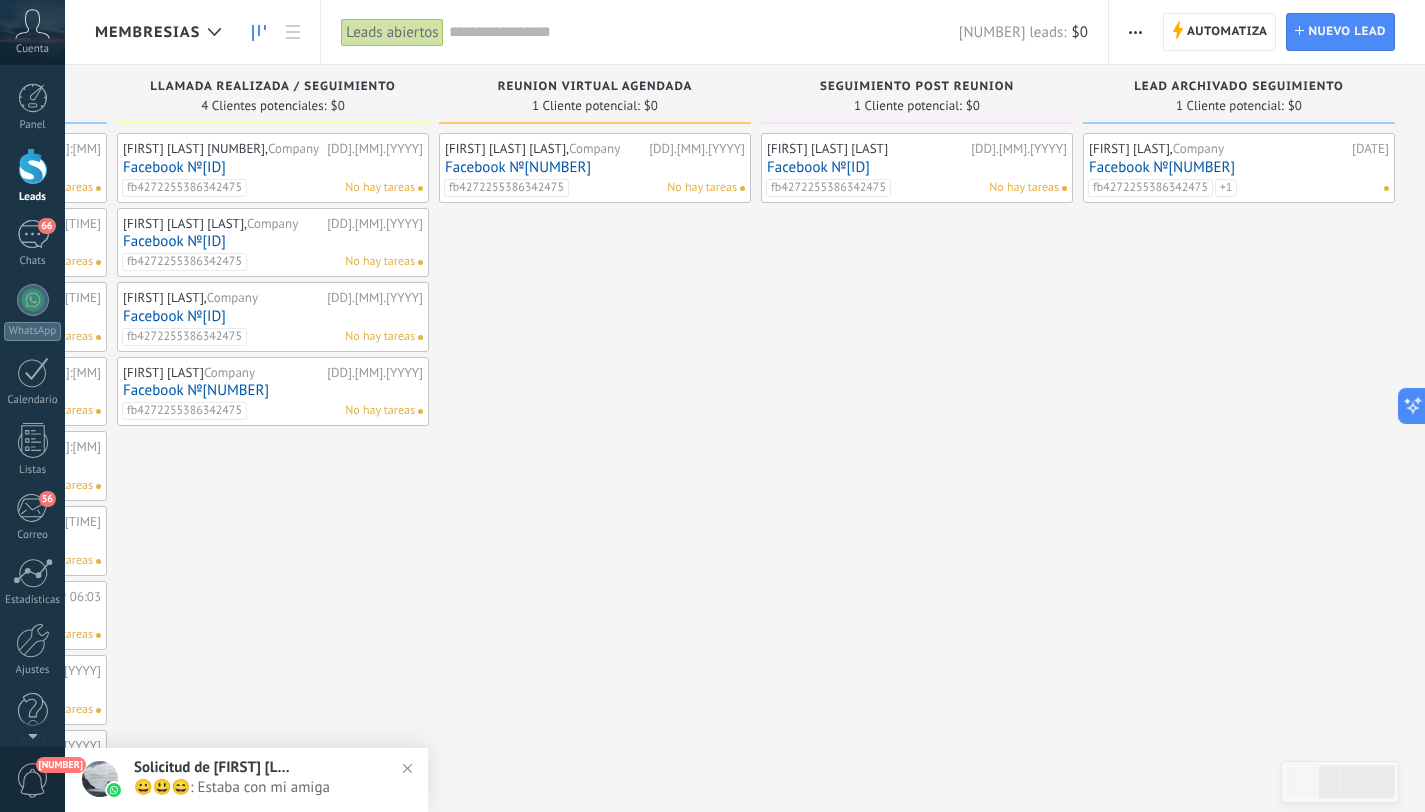 click on "[DATE]" at bounding box center (1370, 149) 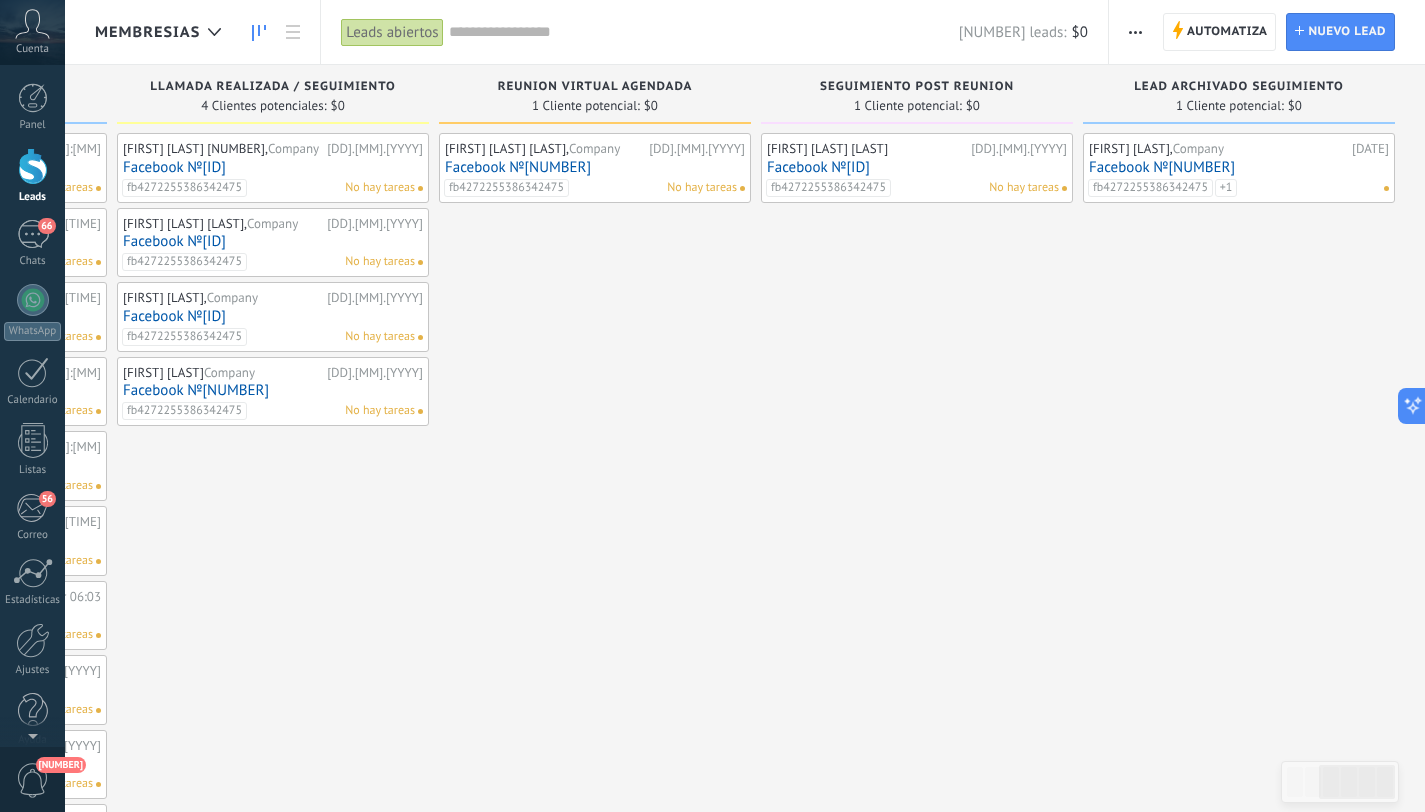 click on "Facebook №[NUMBER]" at bounding box center (1239, 167) 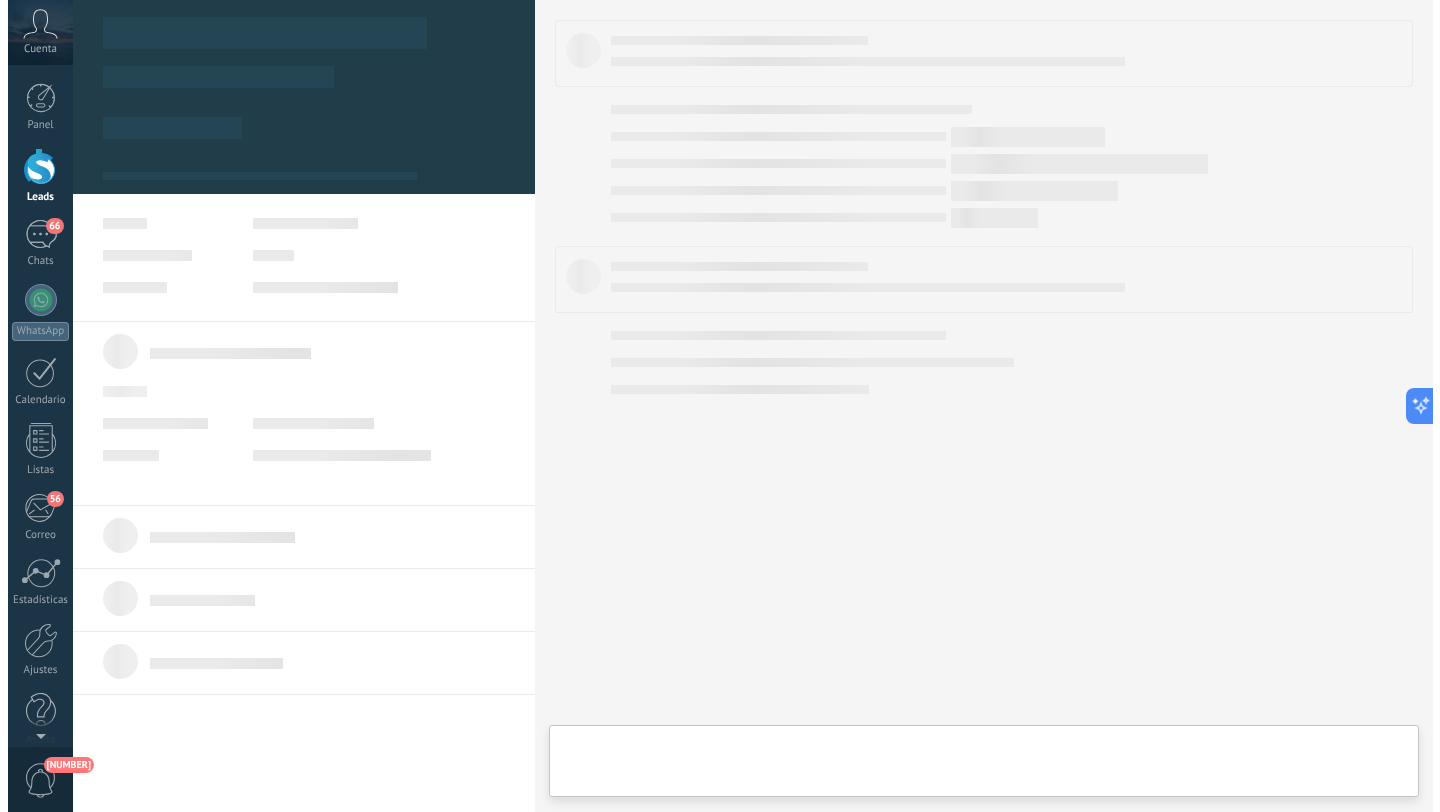 scroll, scrollTop: 0, scrollLeft: 607, axis: horizontal 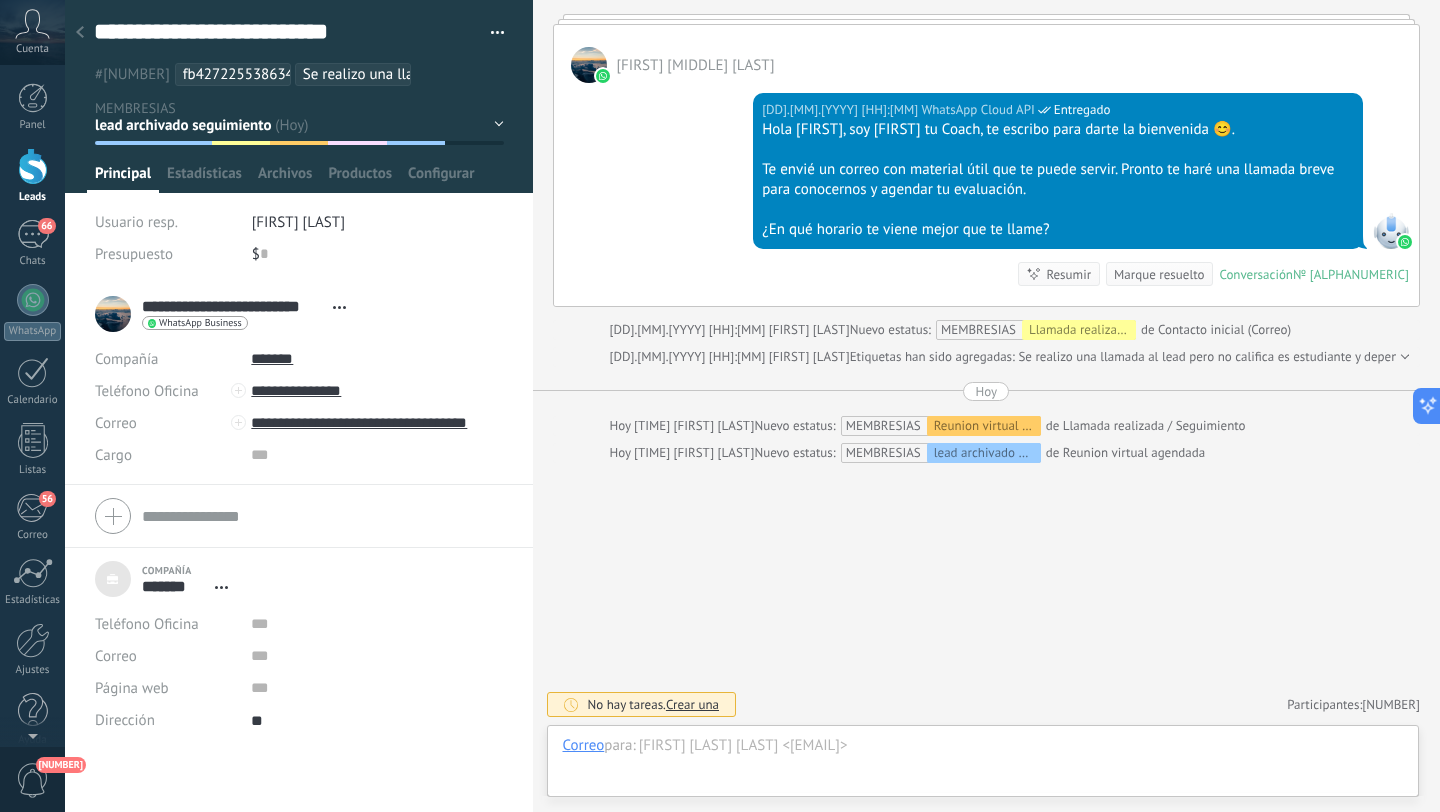click on "Contacto inicial (Correo)
Whatsapp confirmado
Llamada realizada / Seguimiento
Reunion virtual agendada
Seguimiento post Reunion" at bounding box center [0, 0] 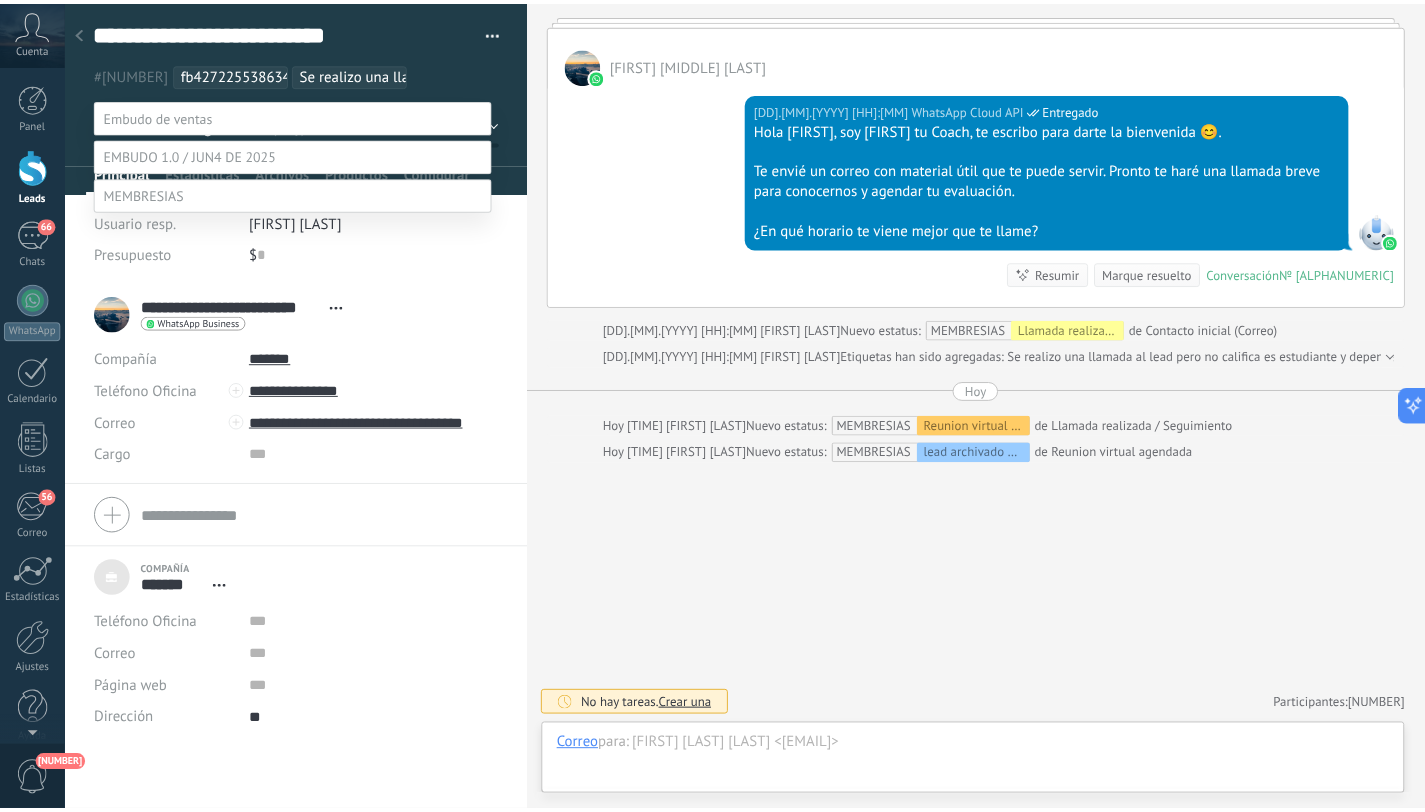 scroll, scrollTop: 78, scrollLeft: 0, axis: vertical 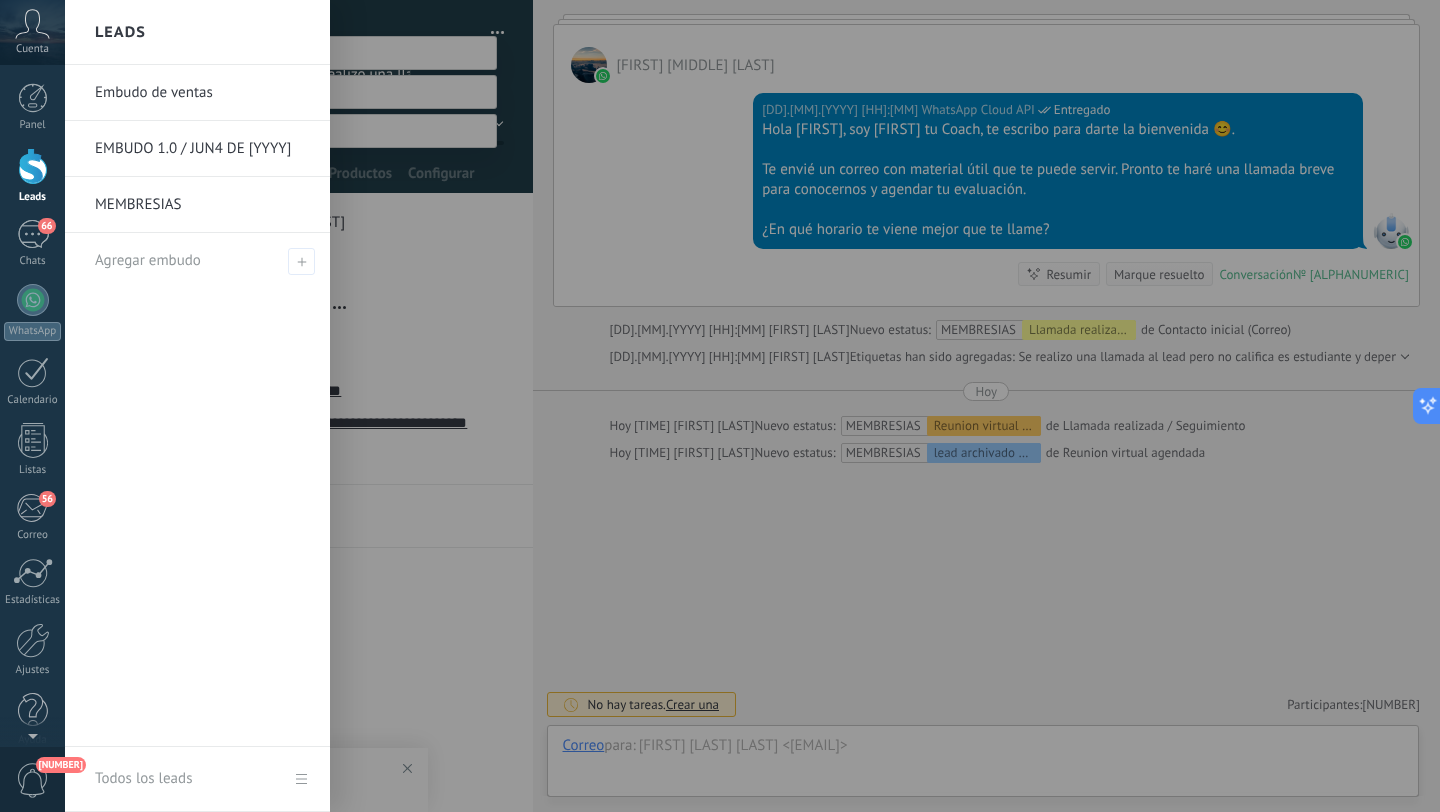 click at bounding box center [33, 166] 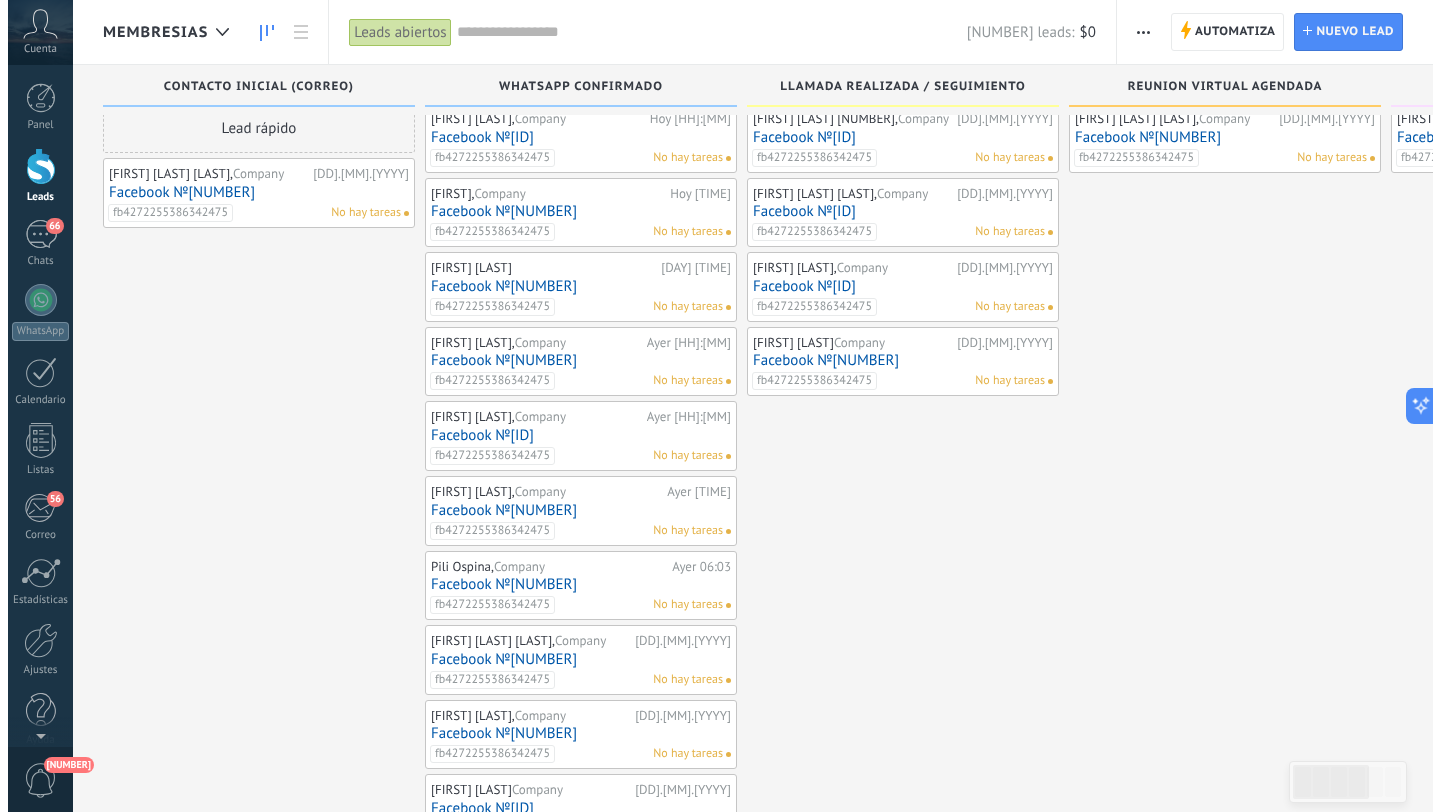 scroll, scrollTop: 0, scrollLeft: 0, axis: both 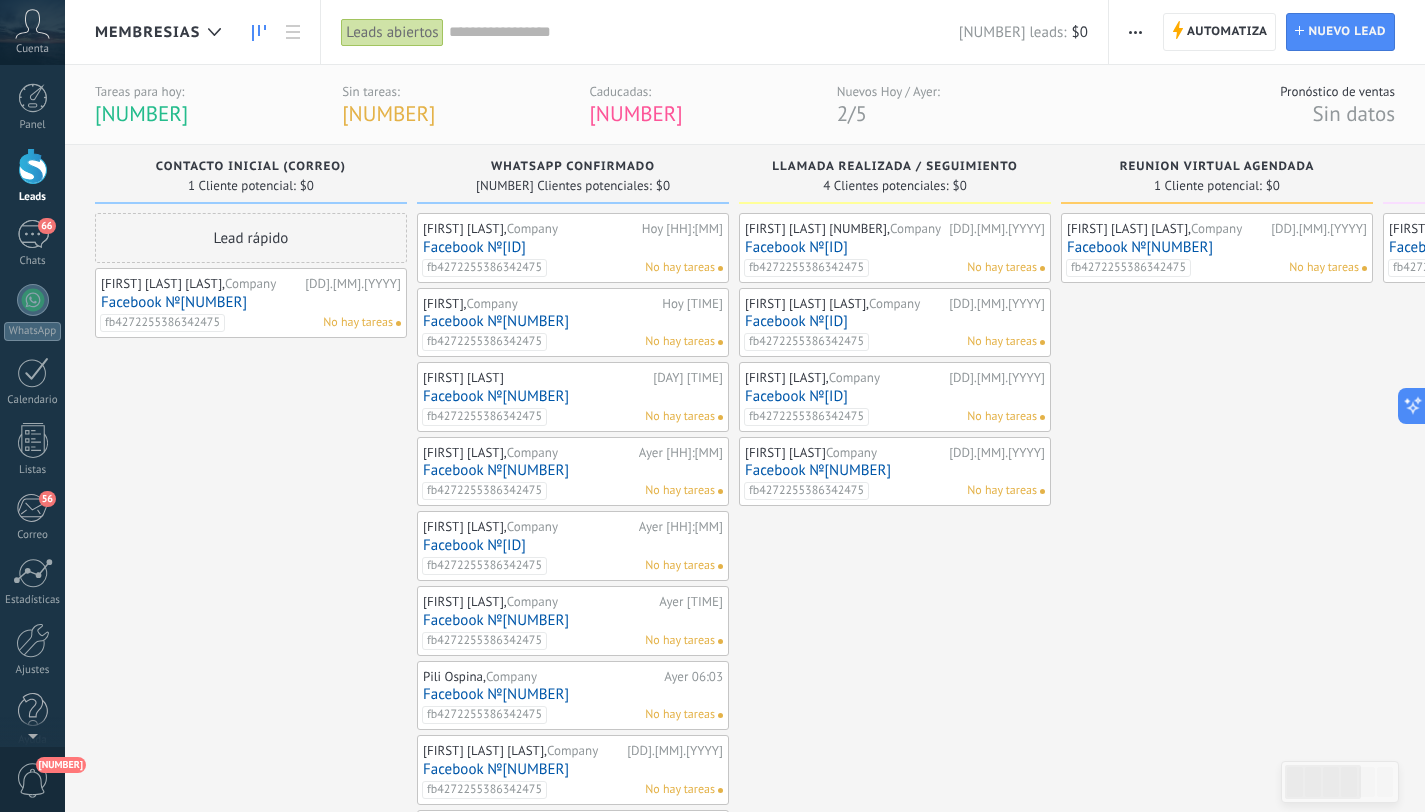click on "Facebook №[NUMBER]" at bounding box center (895, 470) 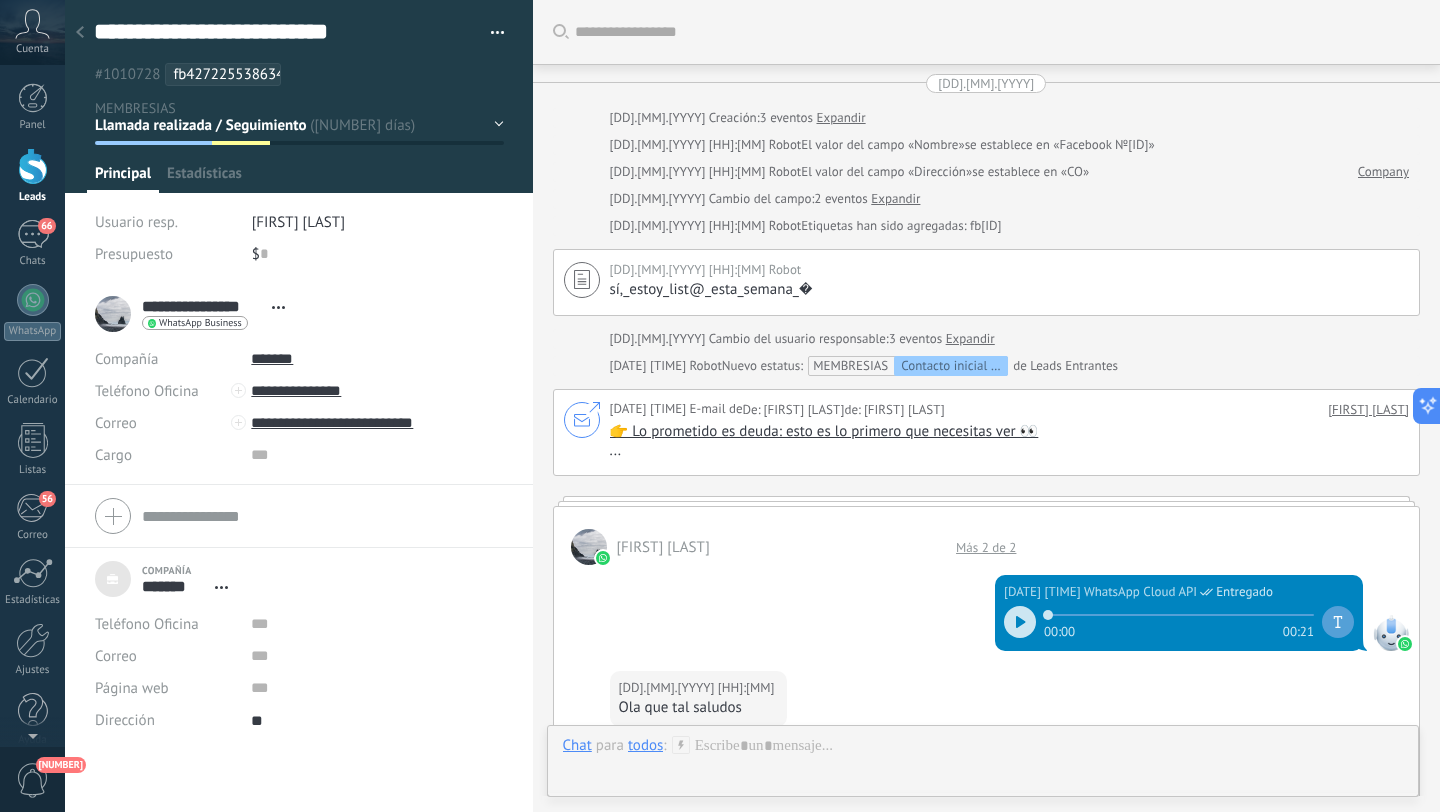 scroll, scrollTop: 20, scrollLeft: 0, axis: vertical 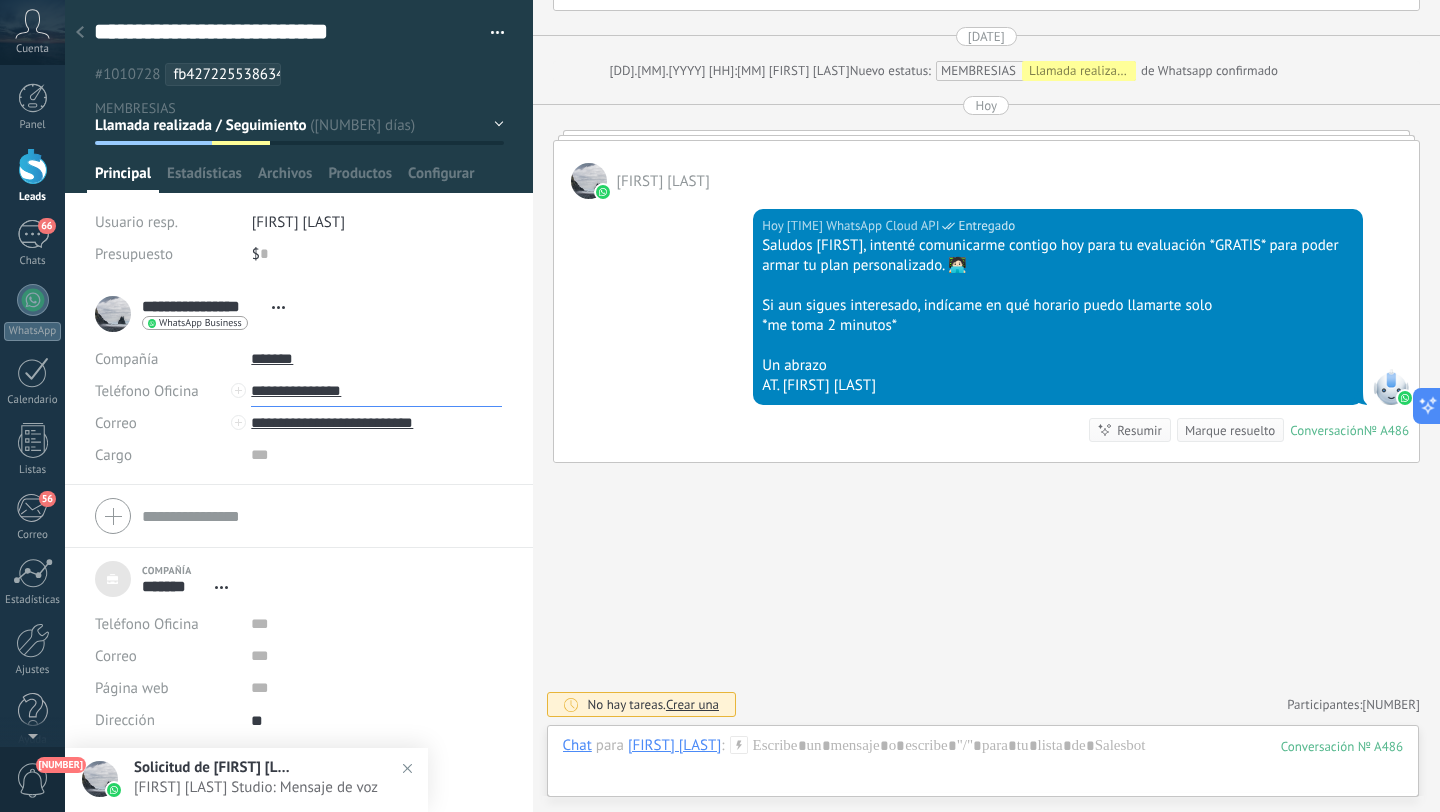 click on "**********" at bounding box center [376, 391] 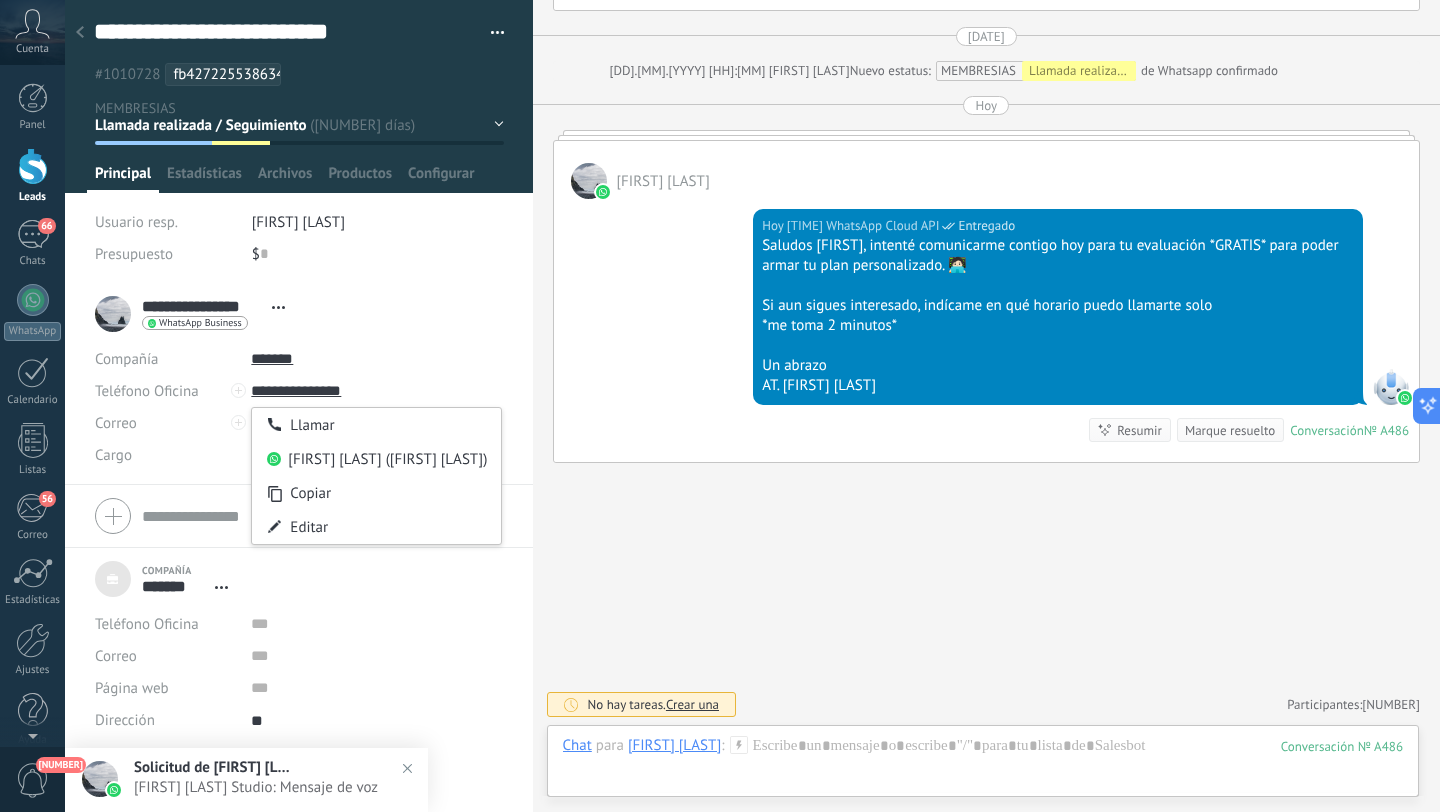 click on "Buscar Carga más [DATE] [TIME] Creación: 3 eventos Expandir [DATE] [TIME] Robot El valor del campo «Nombre» se establece en «Facebook №[NUMBER]» [DATE] [TIME] Robot El valor del campo «Dirección» se establece en «CO» Company [DATE] Cambio del campo: 2 eventos Expandir [DATE] [TIME] Robot Etiquetas han sido agregadas: fb[NUMBER] [DATE] [TIME] Robot sí,_estoy_list@_esta_semana_ Pin Eliminar Editar [DATE] Cambio del usuario responsable: 3 eventos Expandir [DATE] [TIME] Robot Nuevo estatus: MEMBRESIAS Contacto inicial (Correo) de Leads Entrantes [DATE] [TIME] E-mail de De: [FIRST] [LAST] de: [FIRST] [LAST] [FIRST] [LAST] 👉 Lo prometido es deuda: esto es lo primero que necesitas ver 👀 ... [FIRST] [LAST] Más 2 de 2 [DATE] [TIME] WhatsApp Cloud API Entregado 00:00 00:21 [DATE] [TIME] [FIRST] [LAST] Ola que tal saludos [DATE] [TIME] Entregado" at bounding box center [987, -585] 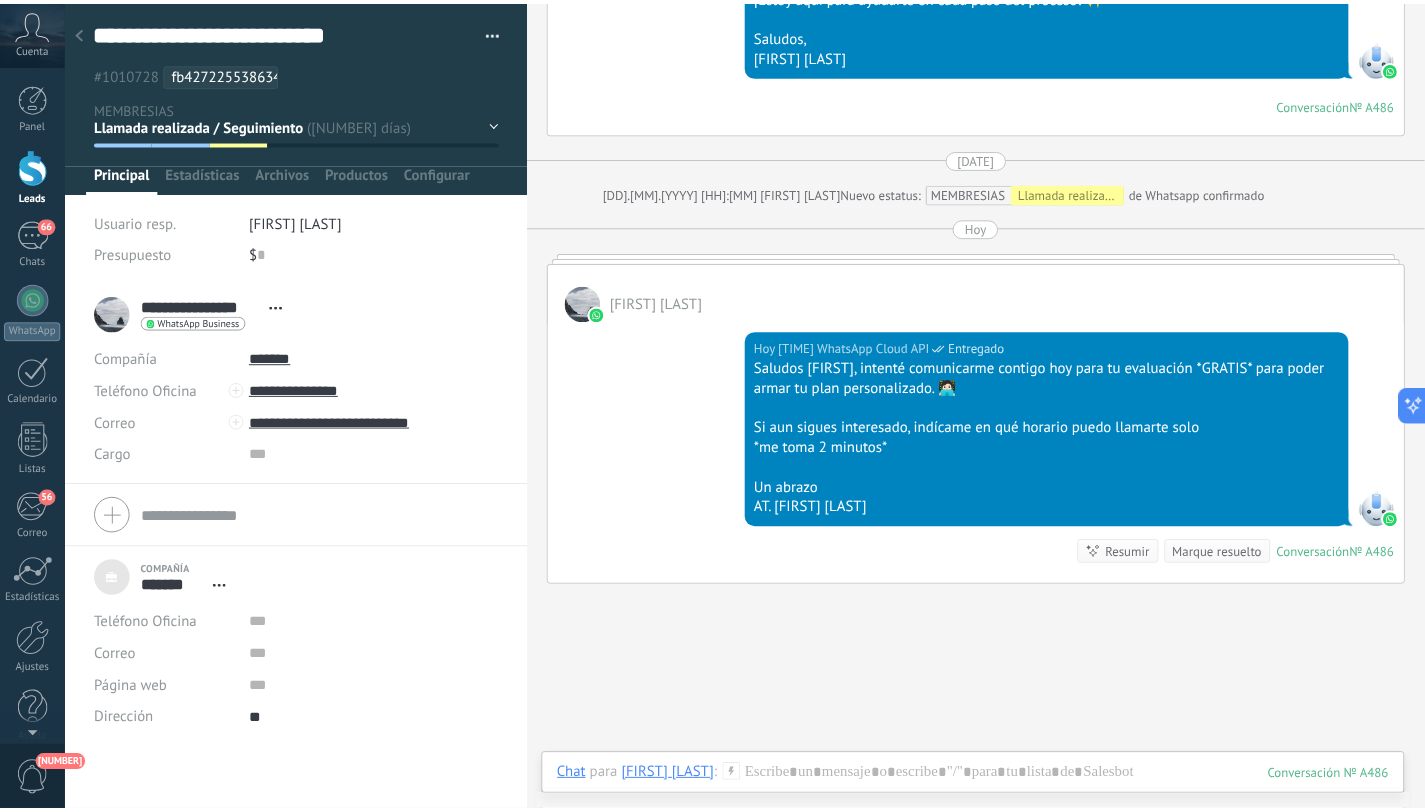 scroll, scrollTop: 1982, scrollLeft: 0, axis: vertical 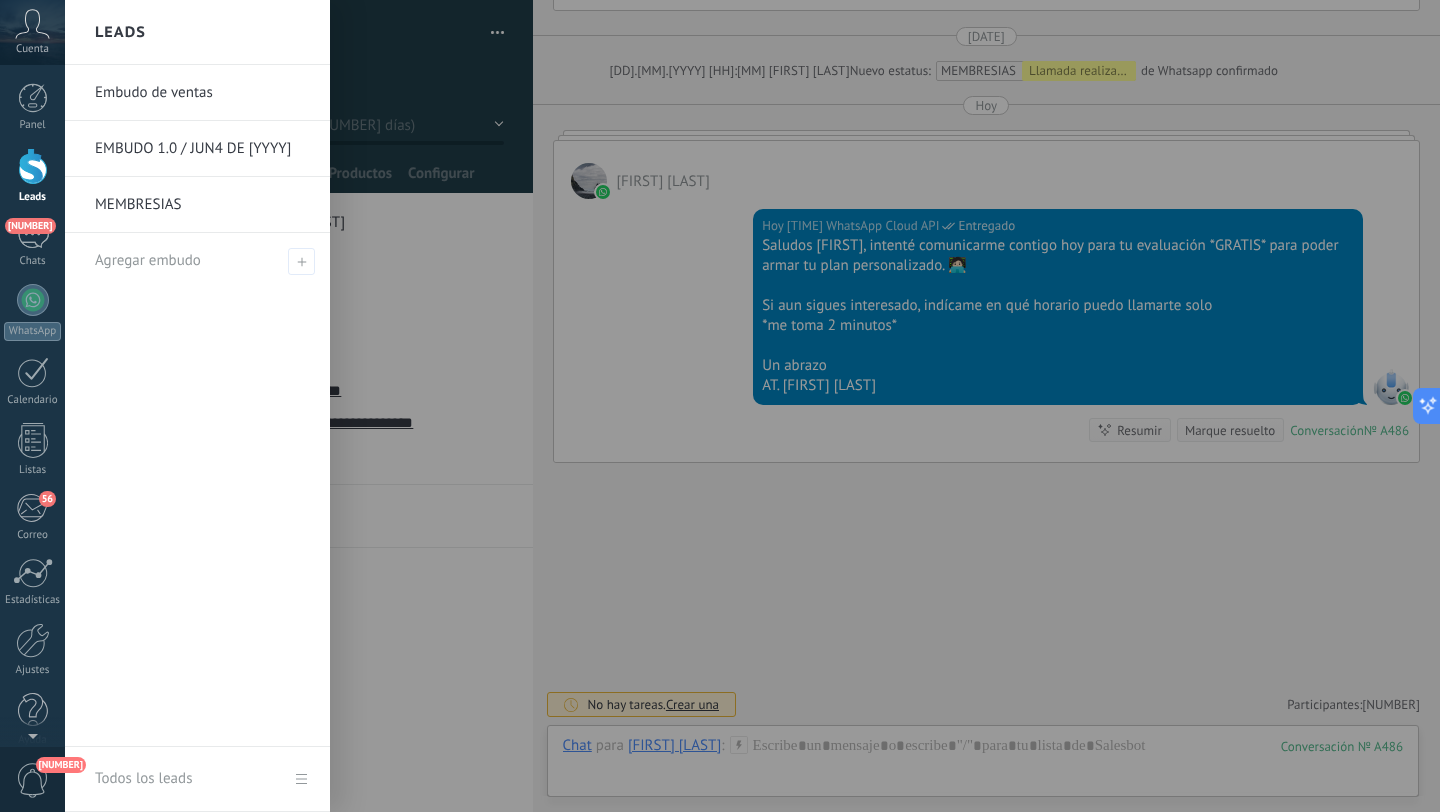 click at bounding box center [33, 166] 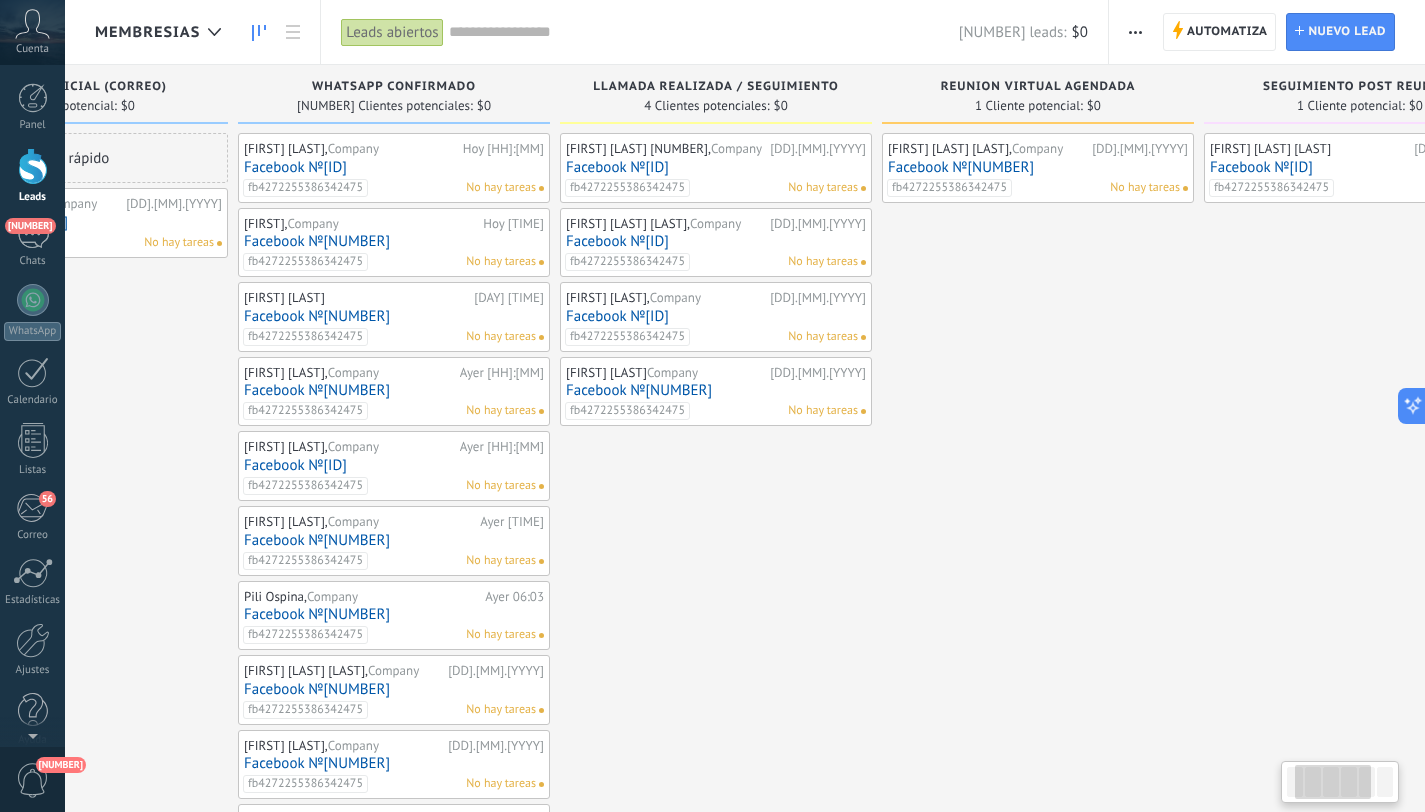 scroll, scrollTop: 0, scrollLeft: 184, axis: horizontal 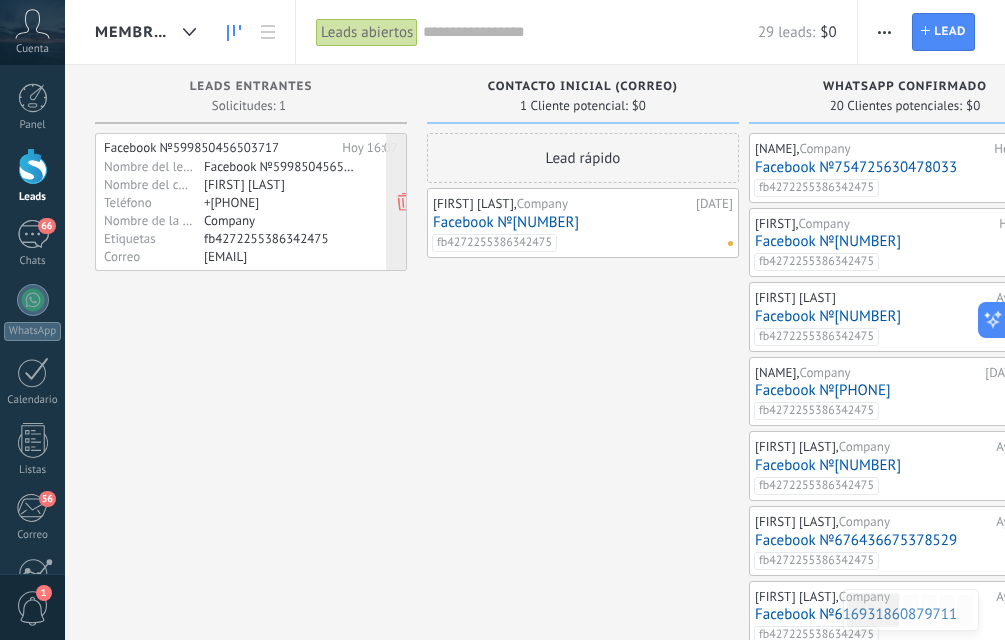 click on "fb4272255386342475" at bounding box center (281, 166) 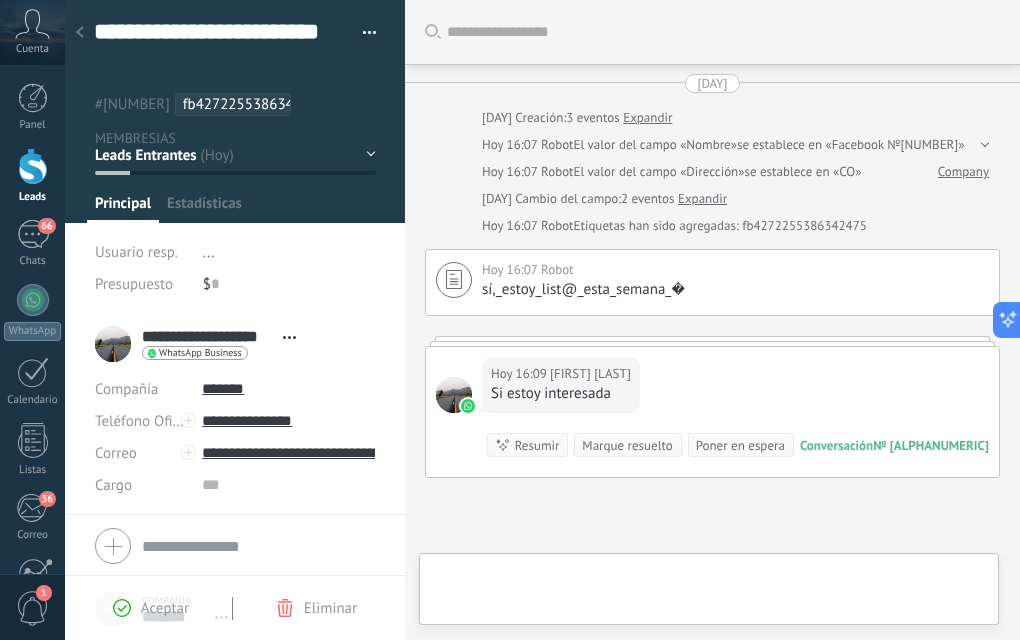 scroll, scrollTop: 20, scrollLeft: 0, axis: vertical 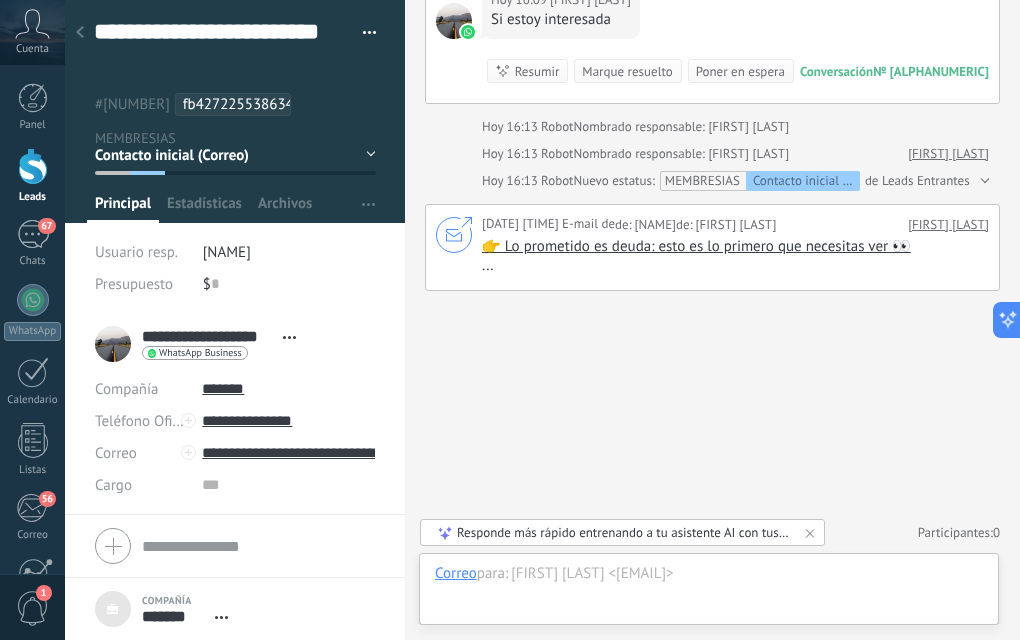 click on "Buscar Carga más Hoy Hoy Creación:  3  eventos   Expandir Hoy 16:07 Robot  El valor del campo «Nombre»  se establece en «Facebook №599850456503717» Hoy 16:07 Robot  El valor del campo «Dirección»  se establece en «CO» Company Hoy Cambio del campo:  2  eventos   Expandir Hoy 16:07 Robot  Etiquetas han sido agregadas: fb4272255386342475 Hoy 16:07 Robot  sí,_estoy_list@_esta_semana_� Pin Eliminar Editar Hoy 16:09 Daniela V Jaramillo  Si estoy interesada Conversación  № A648 Conversación № A648 Resumir Resumir Marque resuelto Poner en espera Hoy 16:09 Daniela V Jaramillo: Si estoy interesada Conversación № A648 Hoy 16:13 Robot  Nombrado responsable: Lenin Velasco Hoy 16:13 Robot  Nombrado responsable: Lenin Velasco Daniela V Jaramillo Hoy 16:13 Robot  Nuevo estatus: MEMBRESIAS Contacto inicial (Correo) de Leads Entrantes 02.07.2025 16:13 E-mail de   de: Lenin Velasco  de: Daniela V Jaramillo  Daniela V Jaramillo  ... No hay tareas.  Crear una Participantes:  0 Bots:" at bounding box center [712, 133] 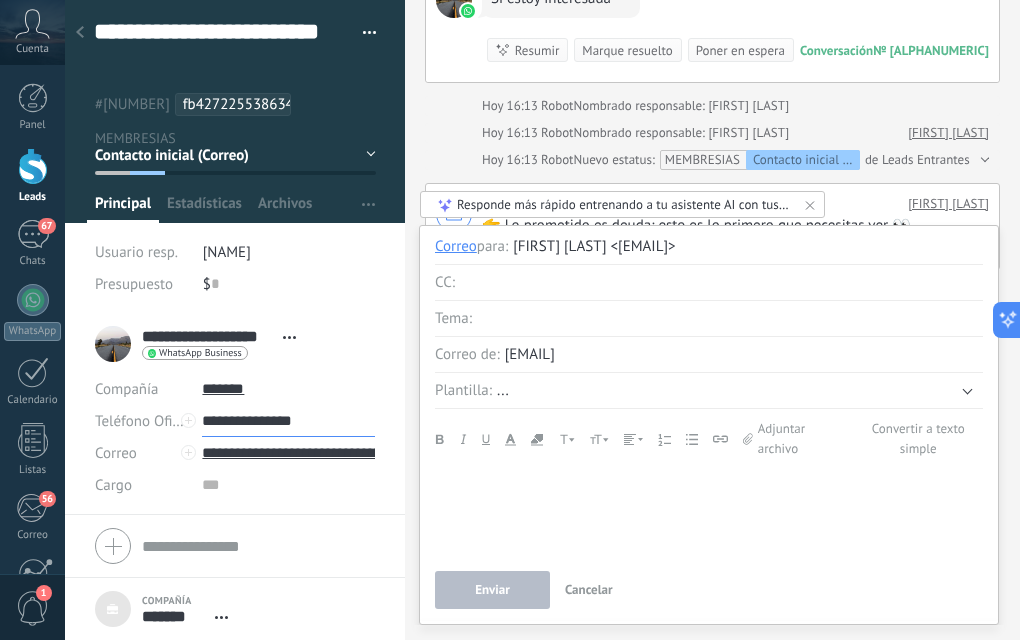 click on "**********" at bounding box center (288, 421) 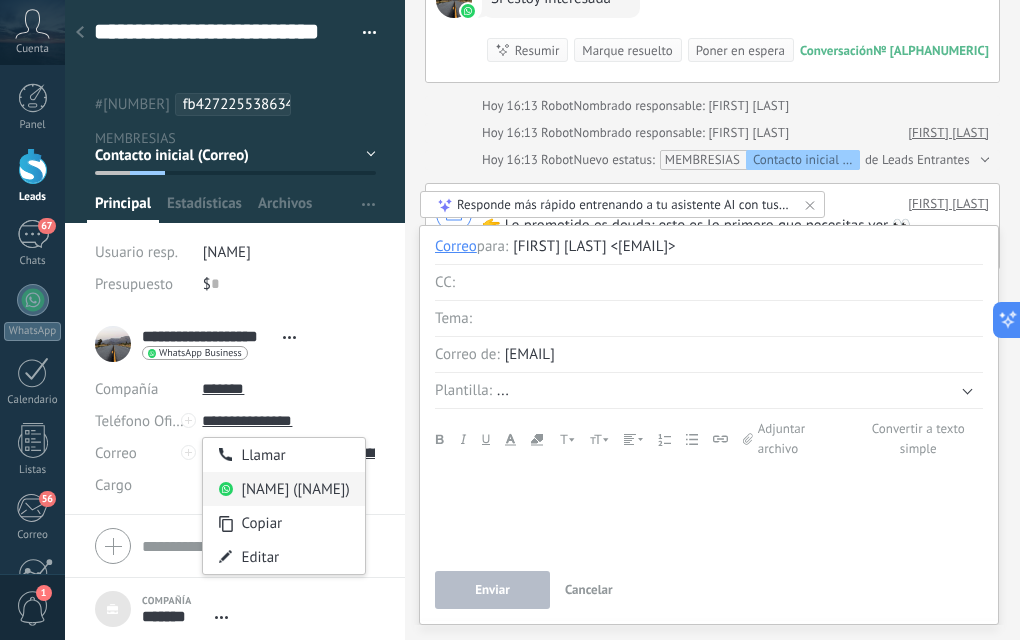 click on "[FIRST] [LAST] ([FIRST] [LAST])" at bounding box center (283, 489) 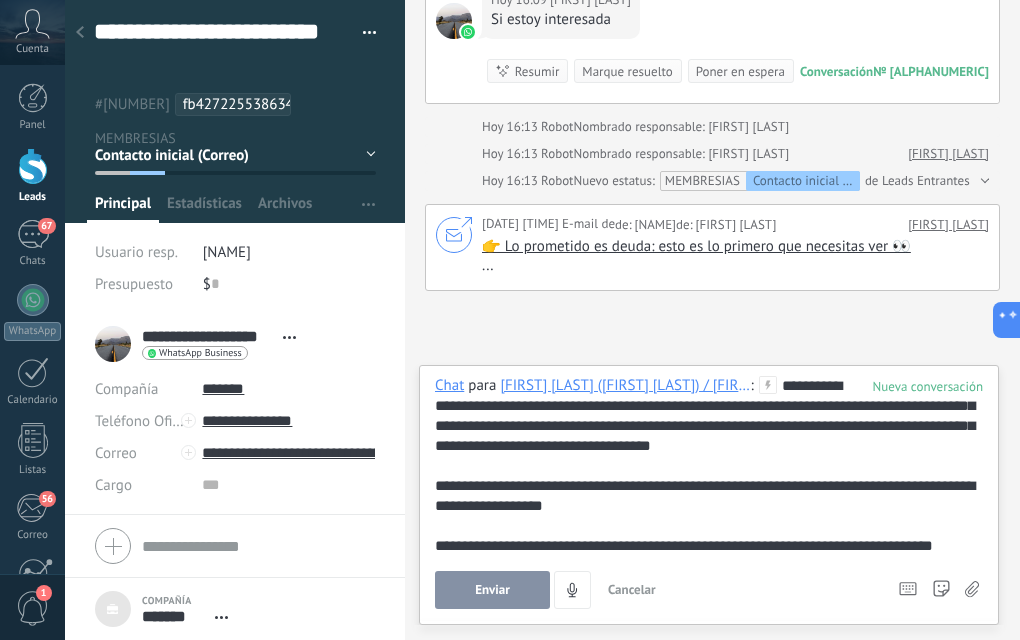 click on "**********" at bounding box center (709, 466) 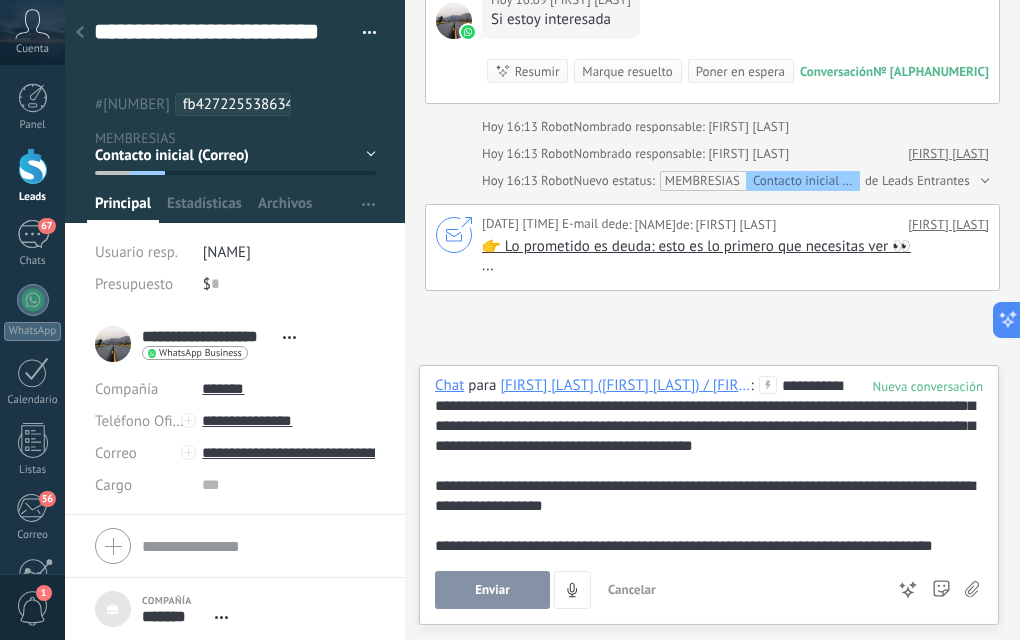click on "Enviar" at bounding box center (492, 590) 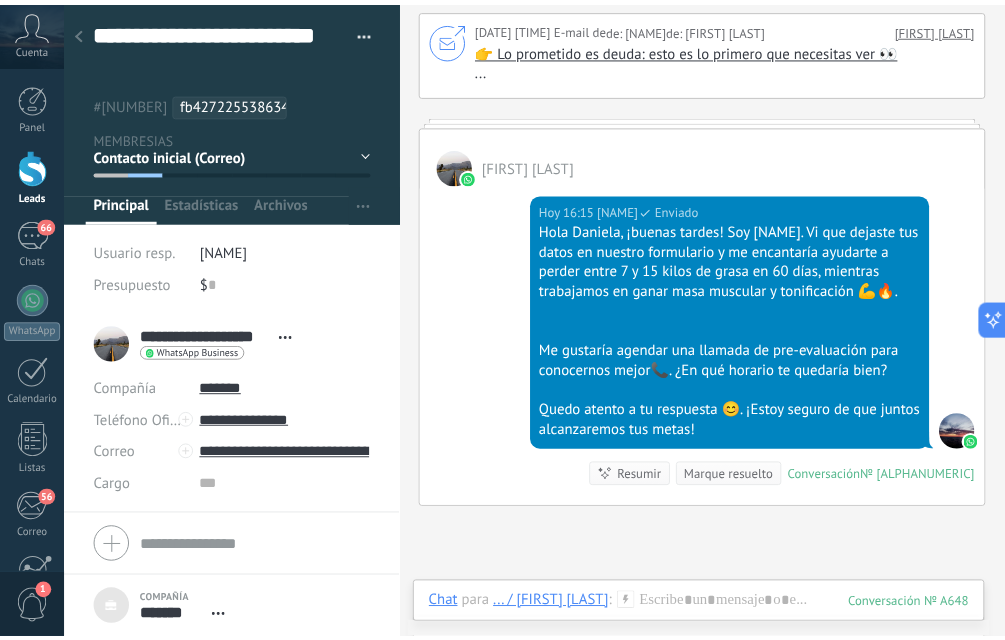 scroll, scrollTop: 531, scrollLeft: 0, axis: vertical 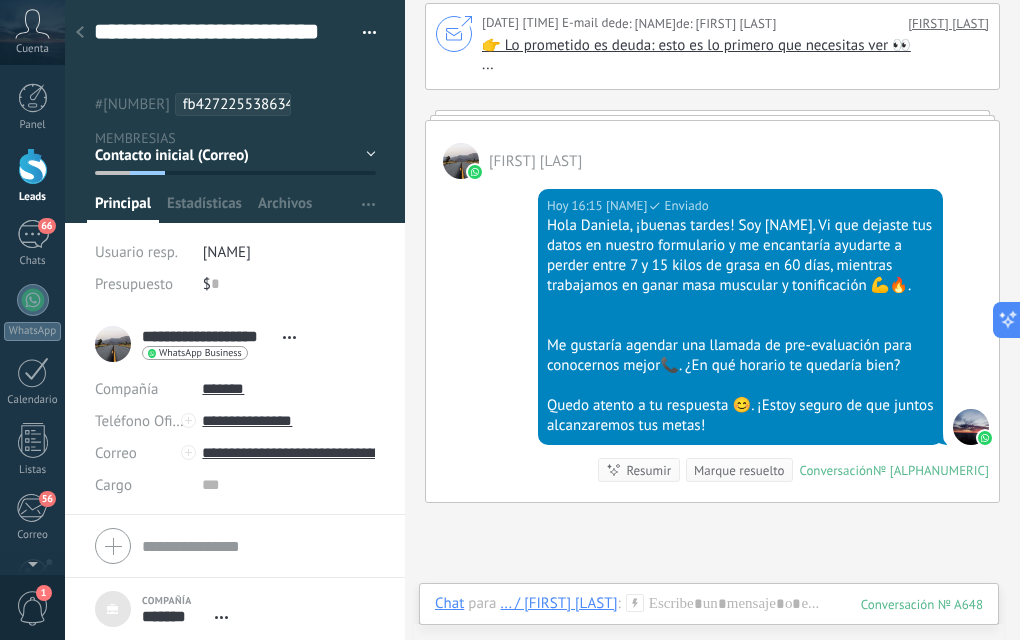 click at bounding box center (33, 166) 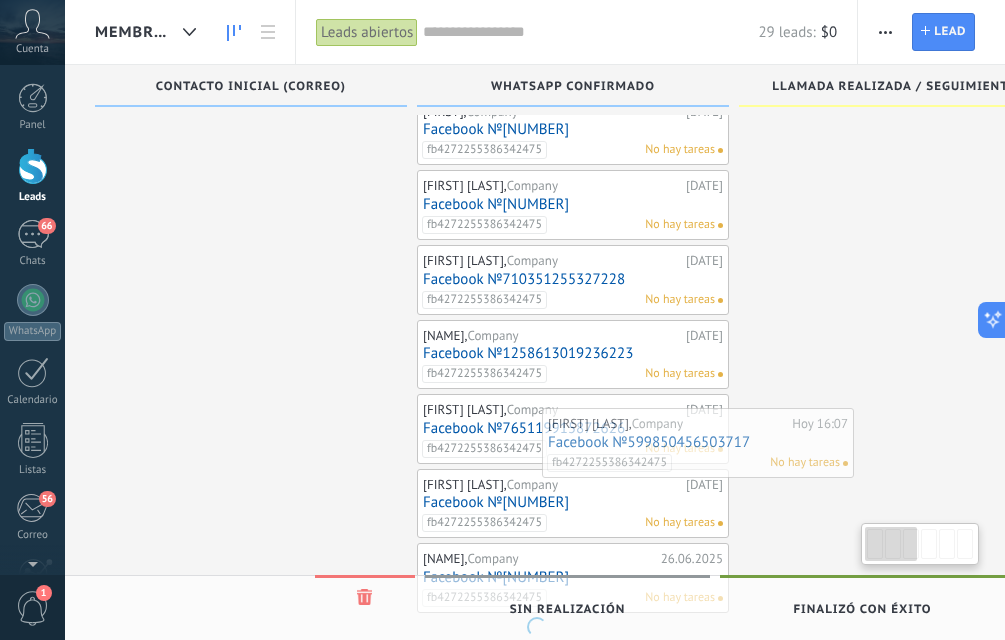 scroll, scrollTop: 1044, scrollLeft: 0, axis: vertical 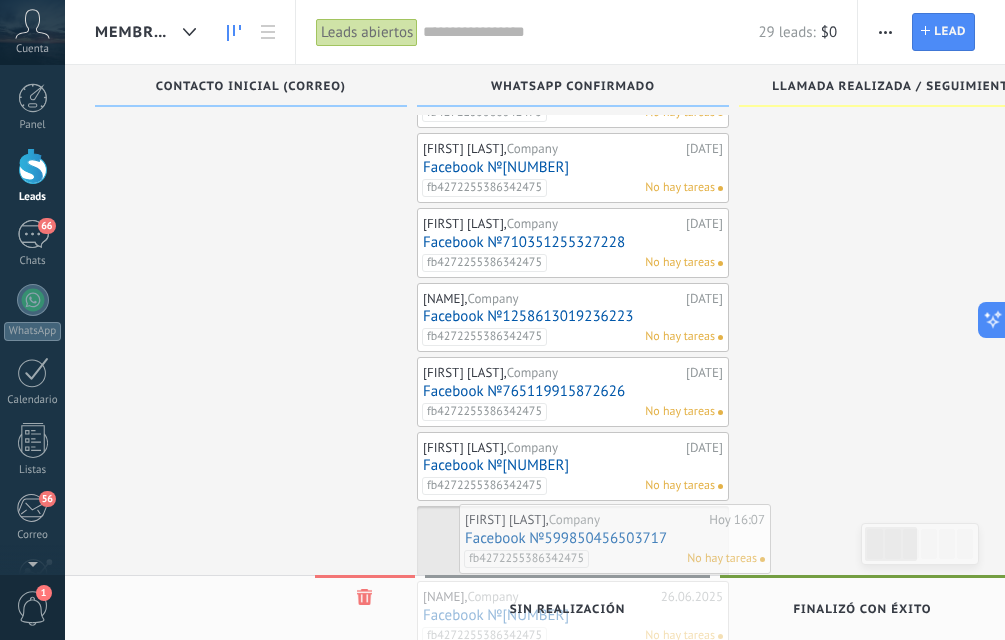 drag, startPoint x: 312, startPoint y: 223, endPoint x: 675, endPoint y: 538, distance: 480.61835 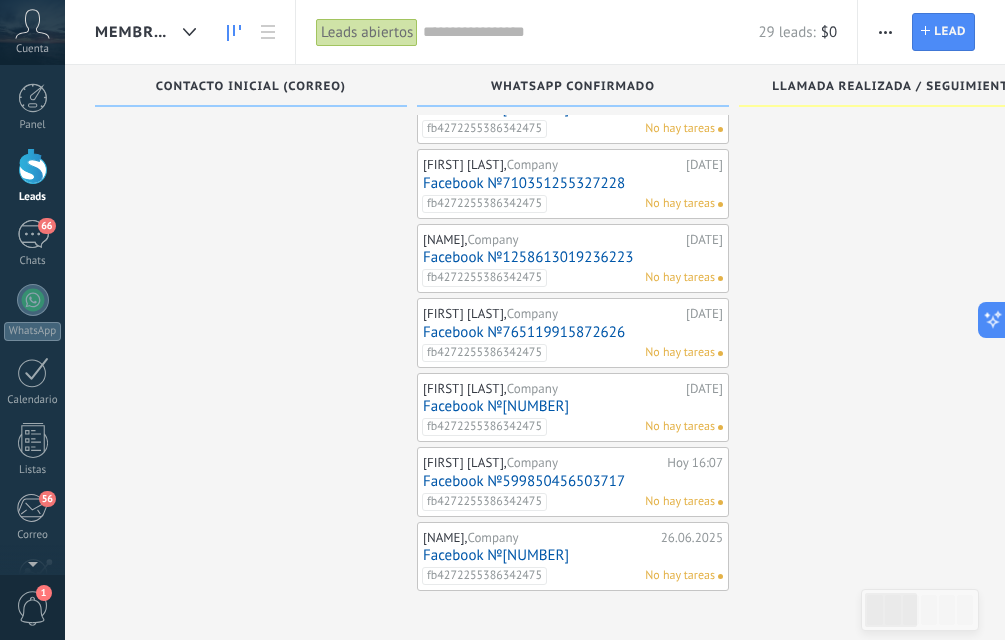 scroll, scrollTop: 1119, scrollLeft: 0, axis: vertical 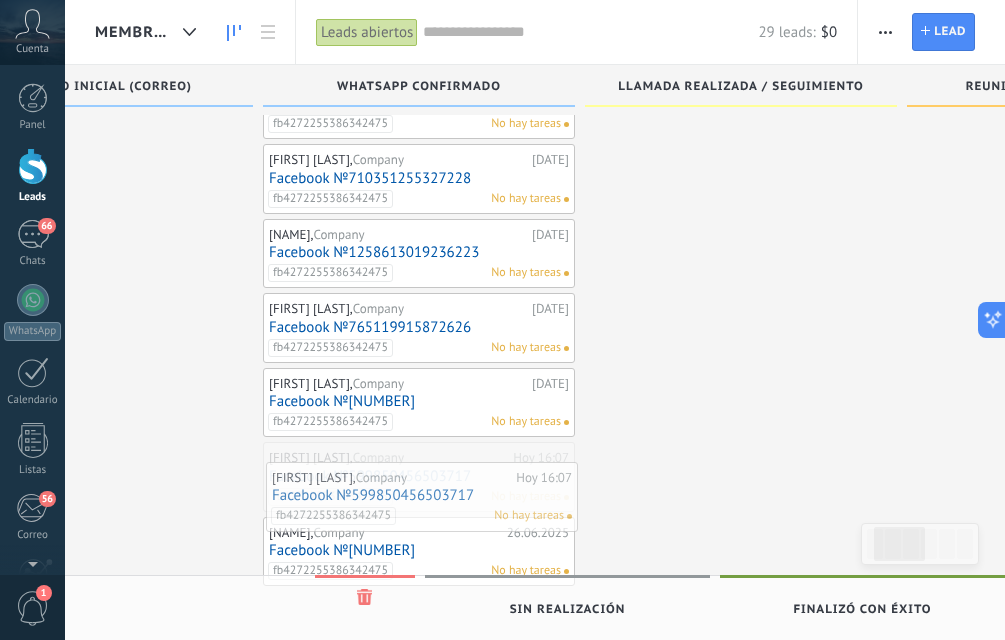 drag, startPoint x: 625, startPoint y: 489, endPoint x: 474, endPoint y: 493, distance: 151.05296 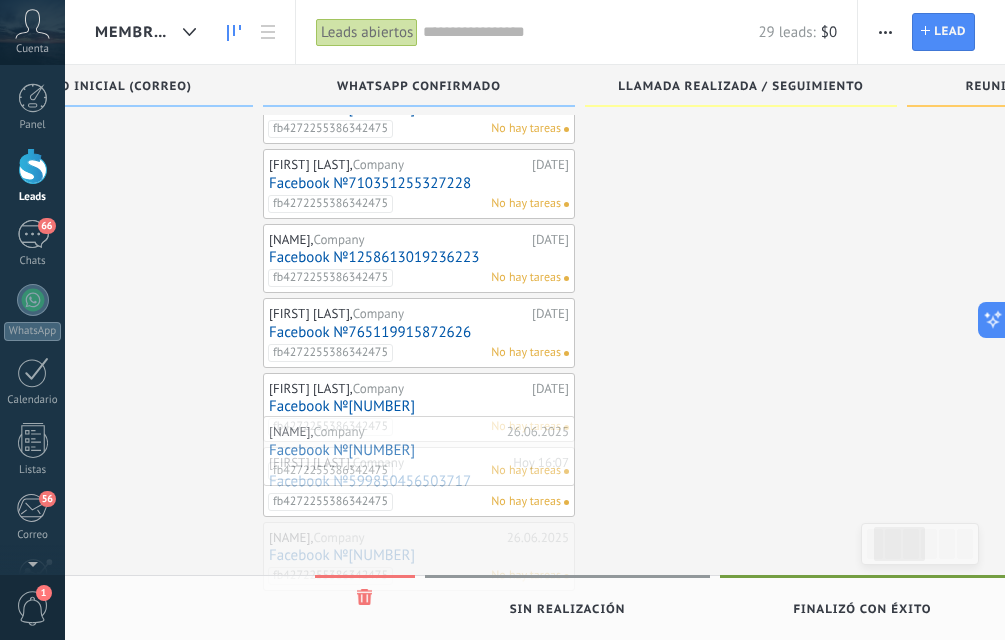 drag, startPoint x: 483, startPoint y: 542, endPoint x: 483, endPoint y: 421, distance: 121 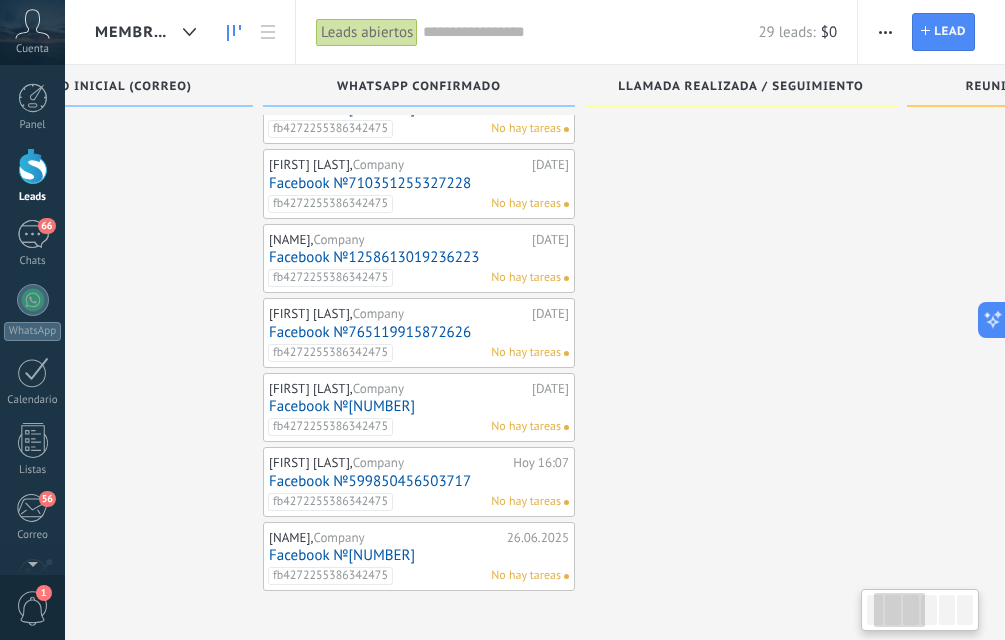 scroll, scrollTop: 1104, scrollLeft: 0, axis: vertical 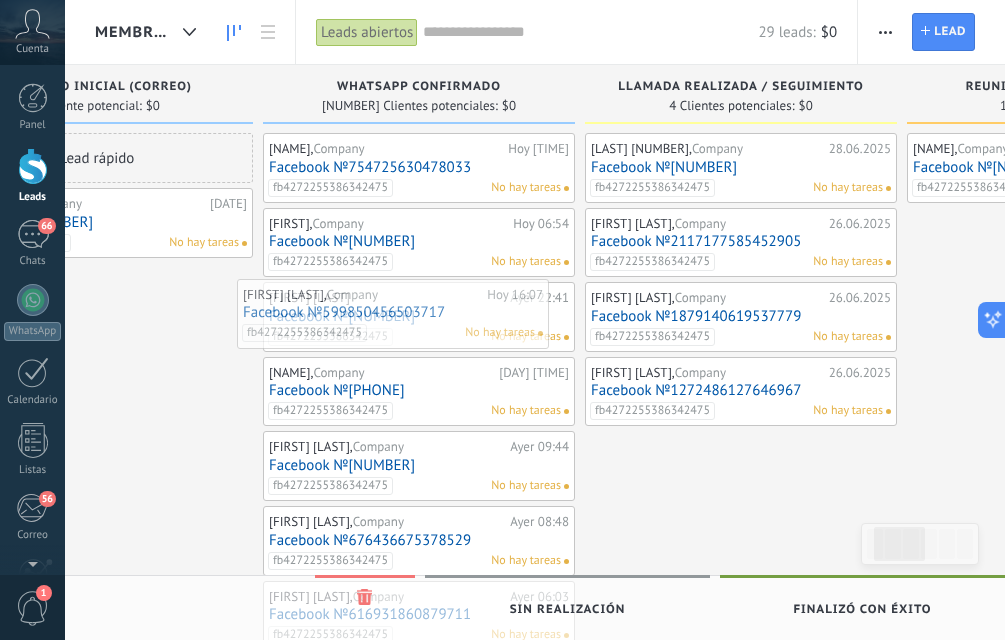 drag, startPoint x: 476, startPoint y: 498, endPoint x: 429, endPoint y: 271, distance: 231.81458 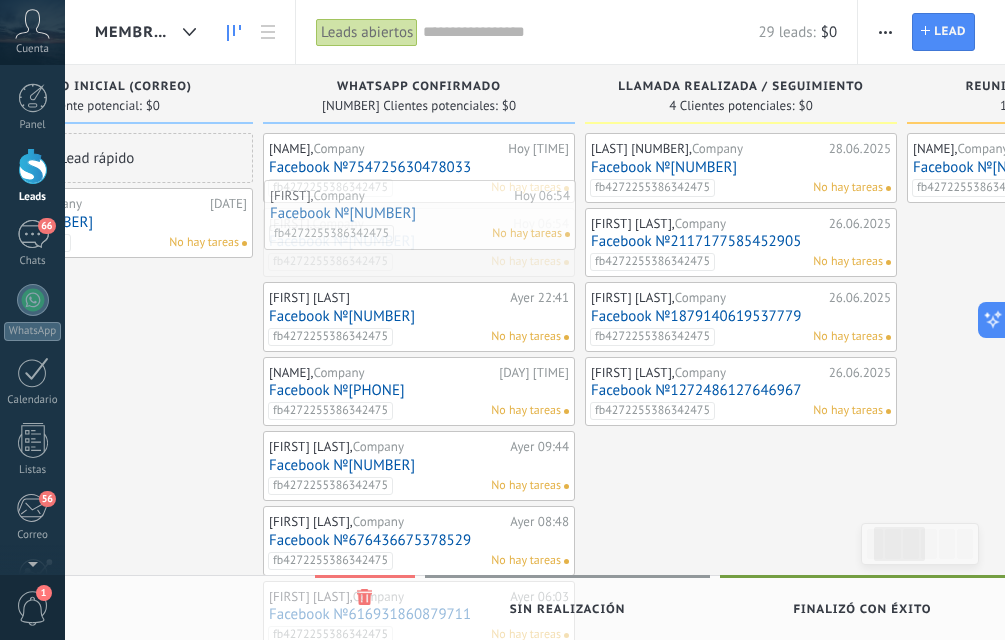 drag, startPoint x: 429, startPoint y: 271, endPoint x: 430, endPoint y: 243, distance: 28.01785 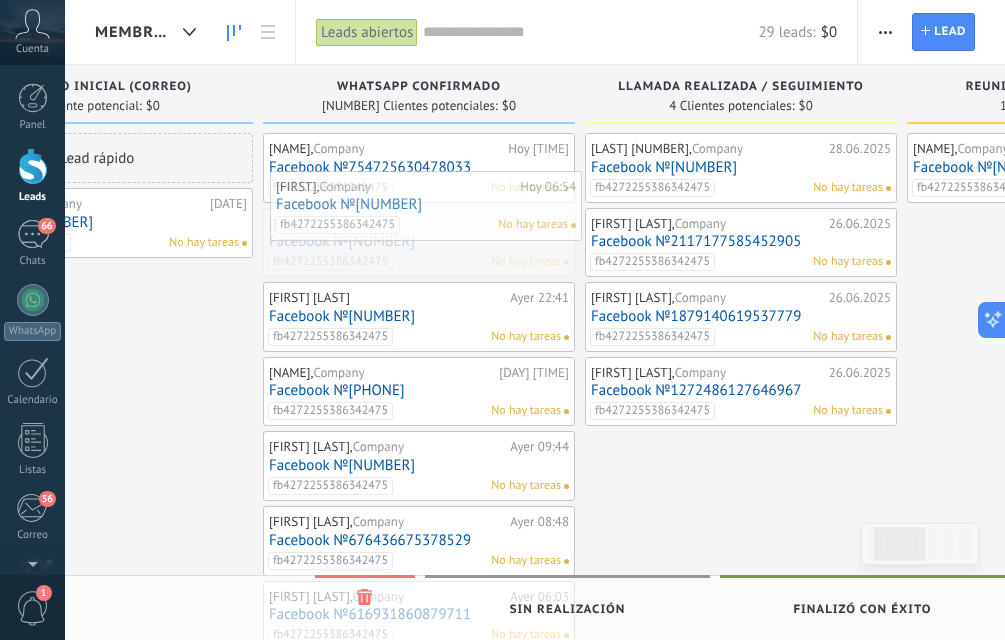 drag, startPoint x: 460, startPoint y: 194, endPoint x: 471, endPoint y: 218, distance: 26.400757 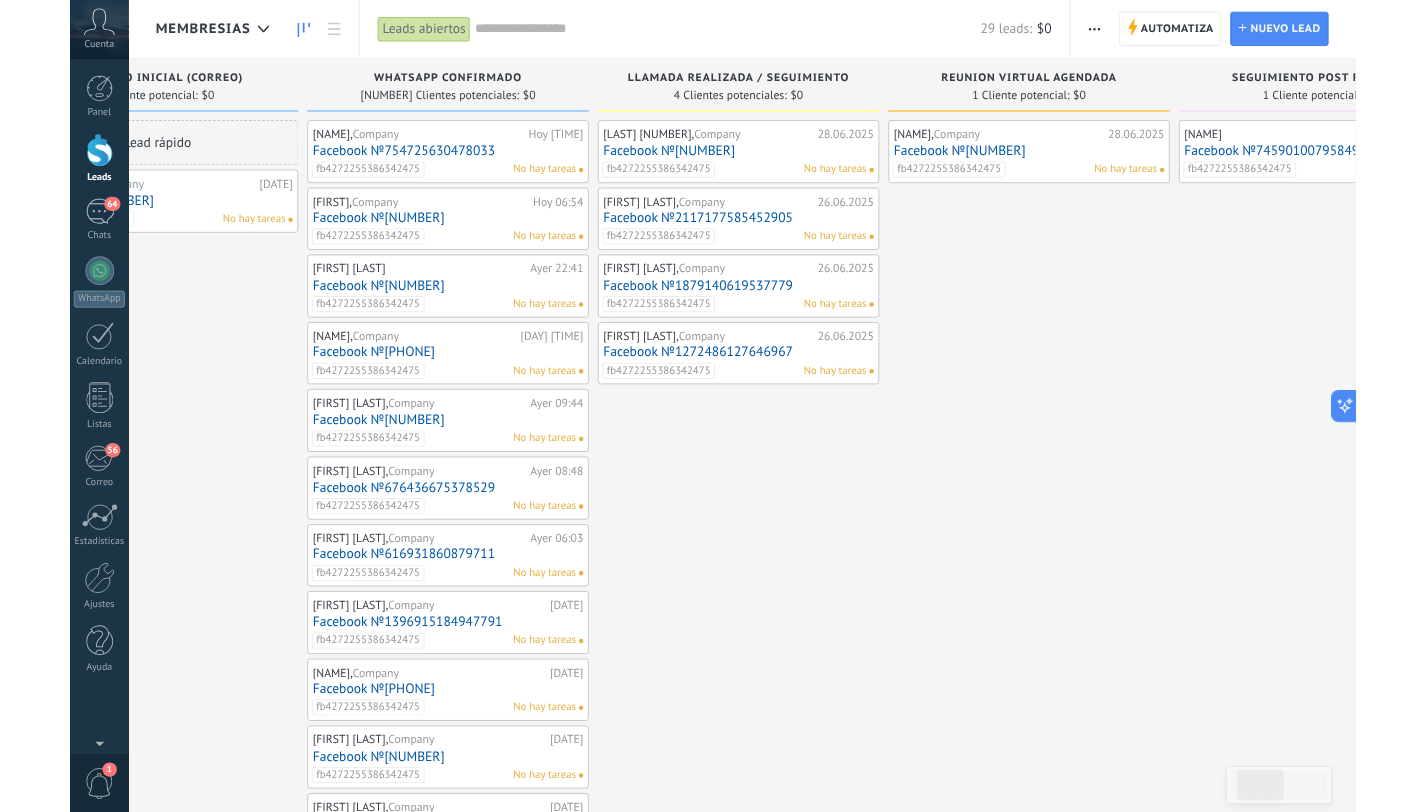 scroll, scrollTop: 19, scrollLeft: 0, axis: vertical 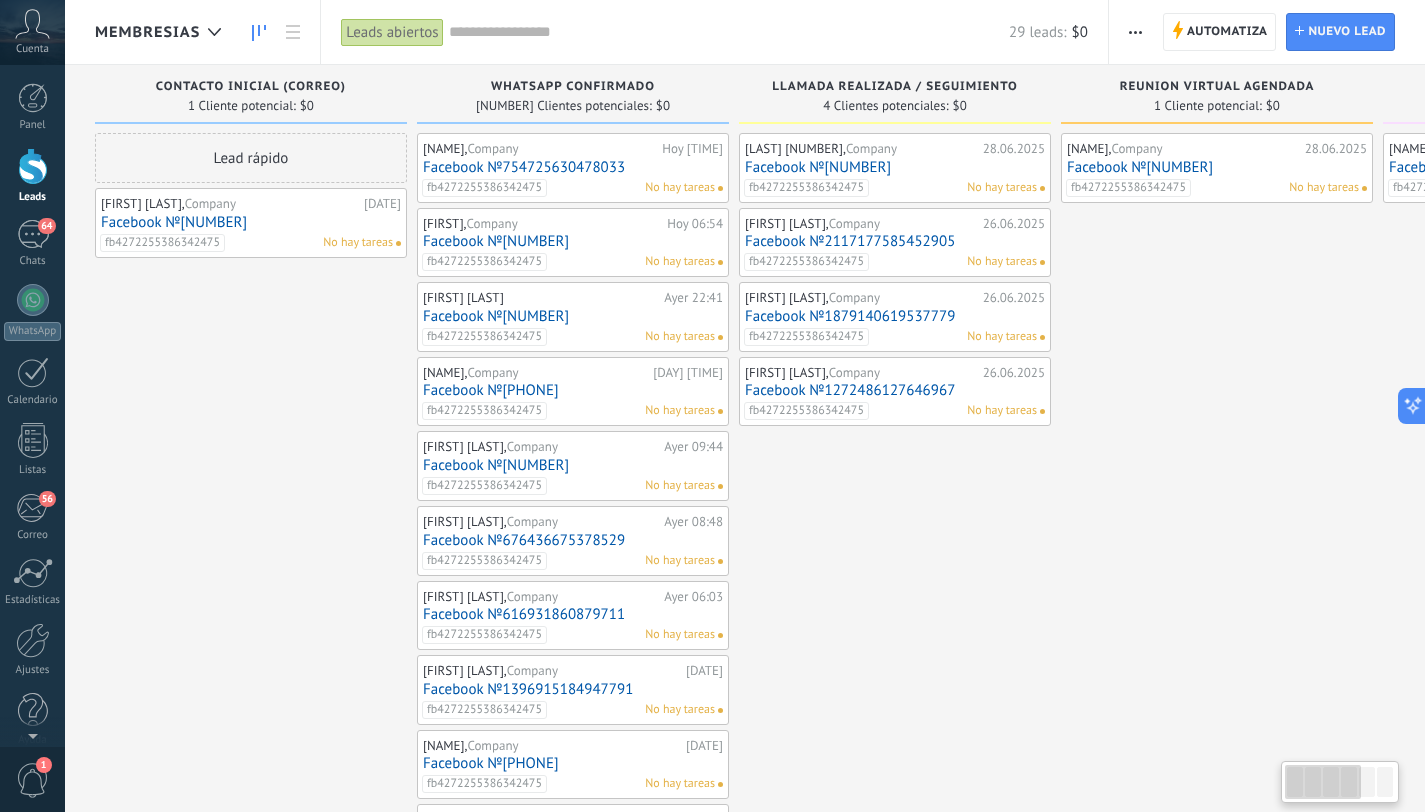 drag, startPoint x: 202, startPoint y: 371, endPoint x: 1101, endPoint y: 358, distance: 899.094 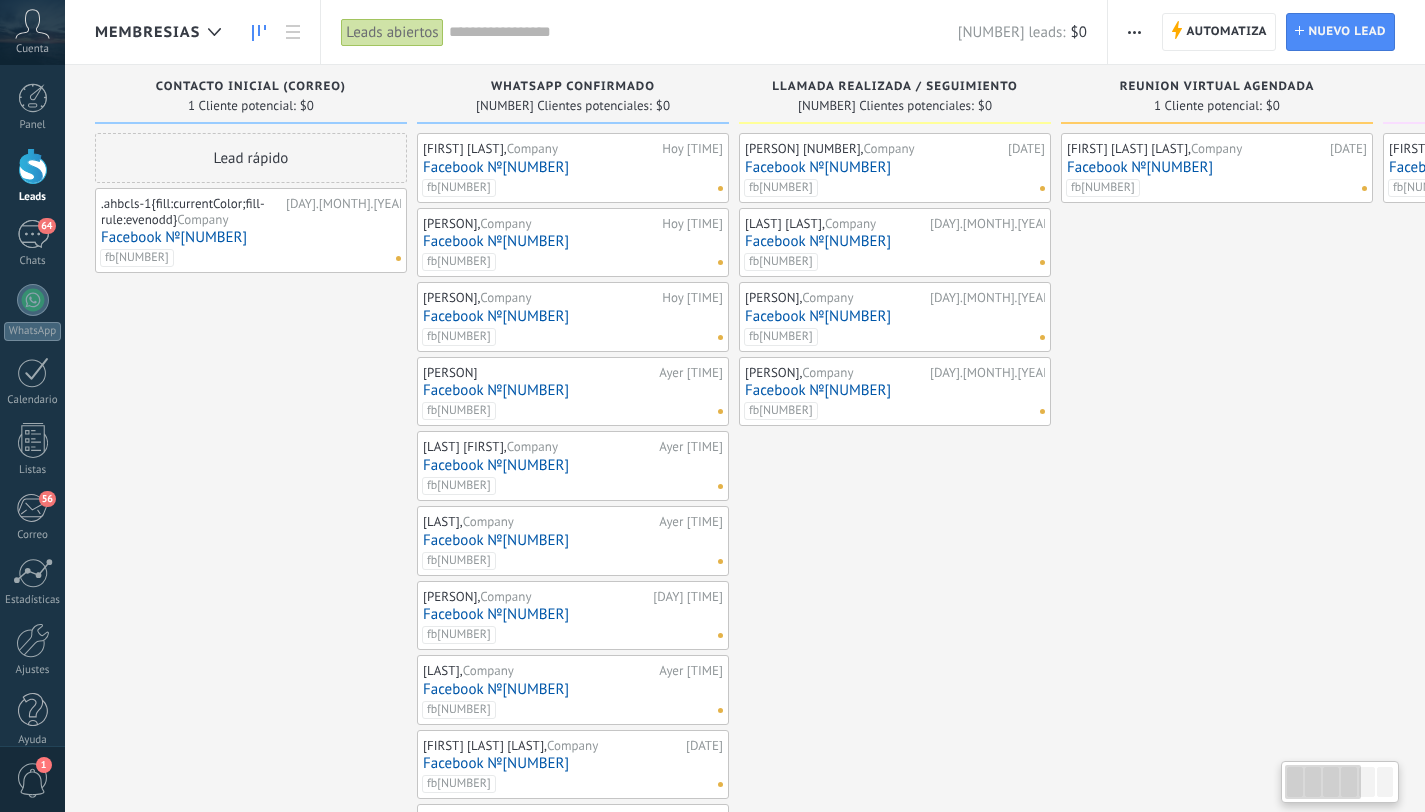 scroll, scrollTop: 0, scrollLeft: 0, axis: both 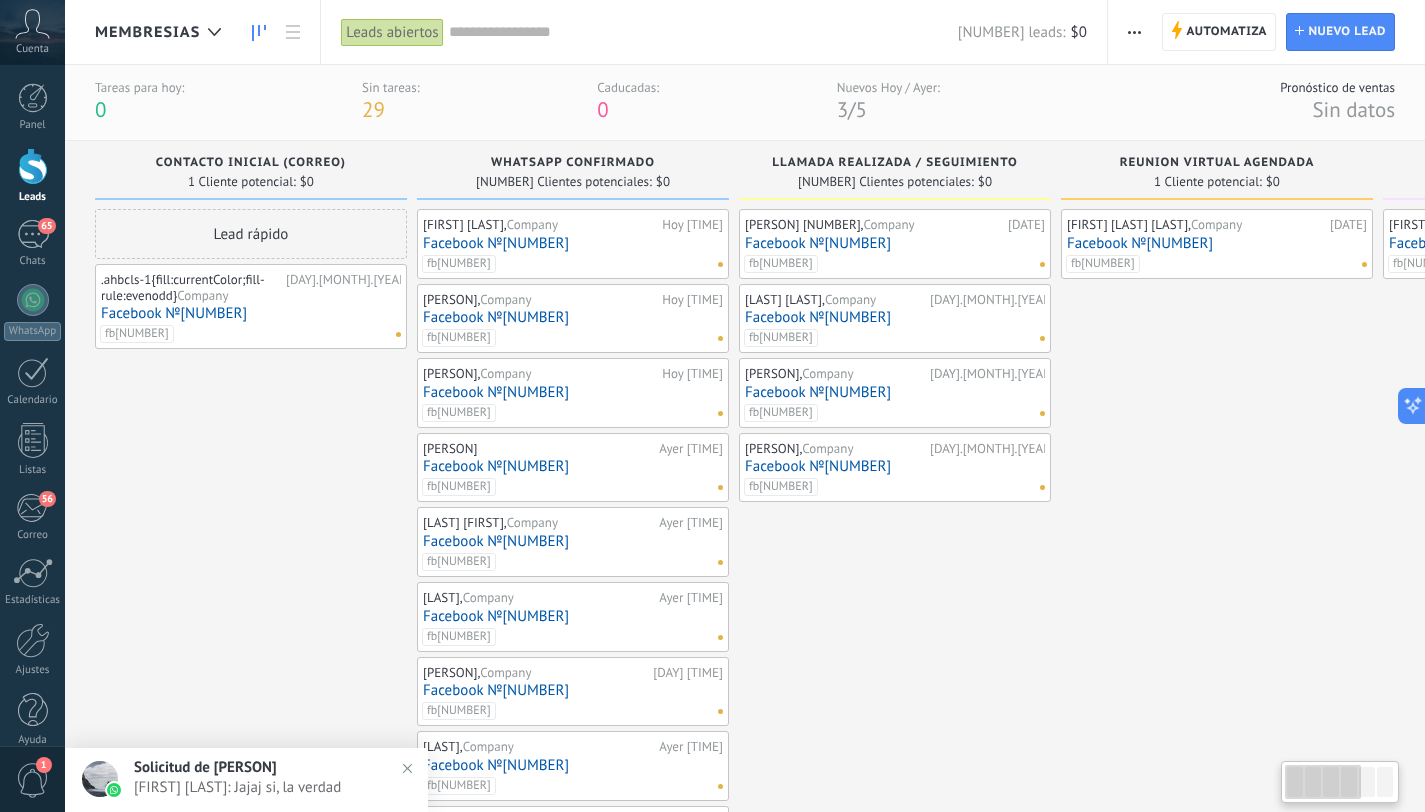 drag, startPoint x: 1289, startPoint y: 454, endPoint x: 1336, endPoint y: 442, distance: 48.507732 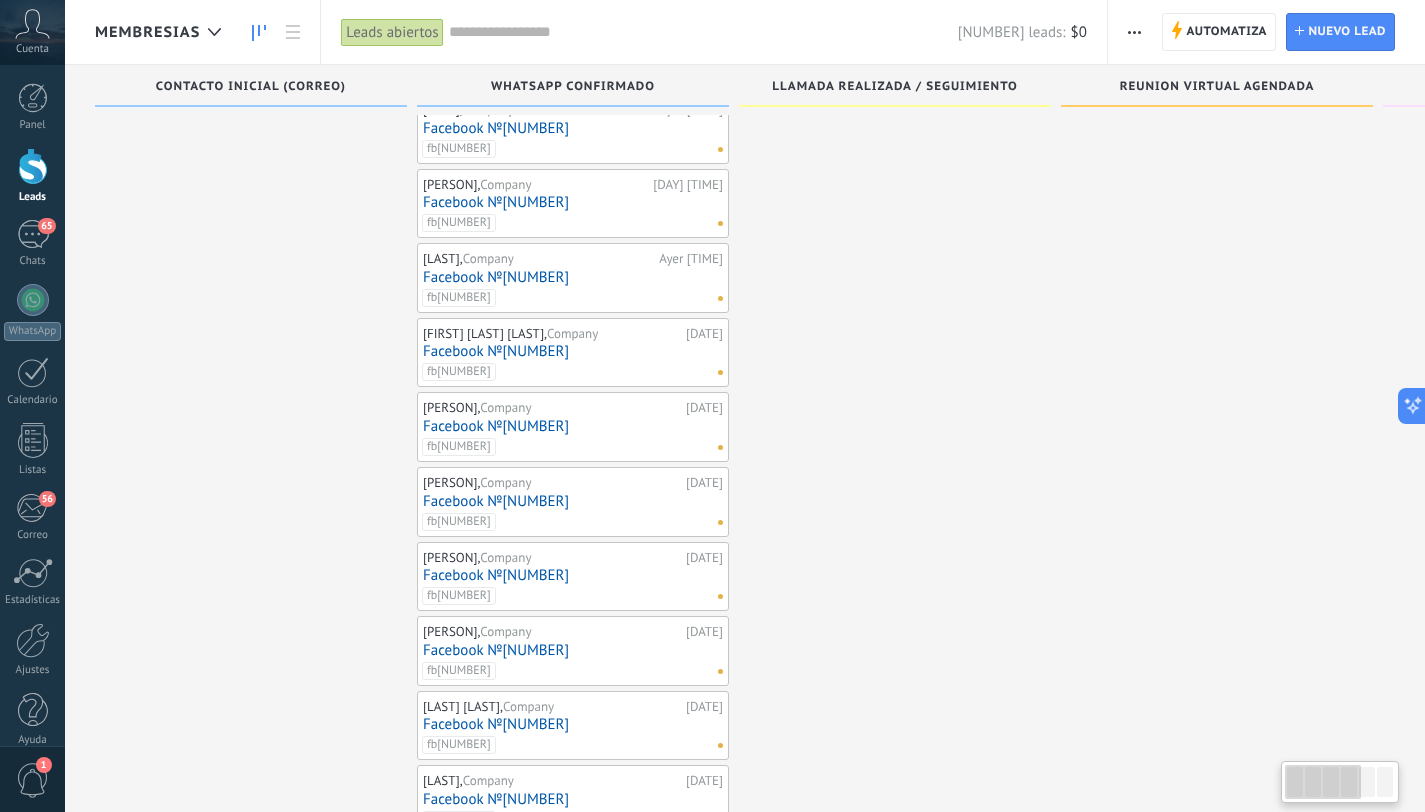 scroll, scrollTop: 332, scrollLeft: 0, axis: vertical 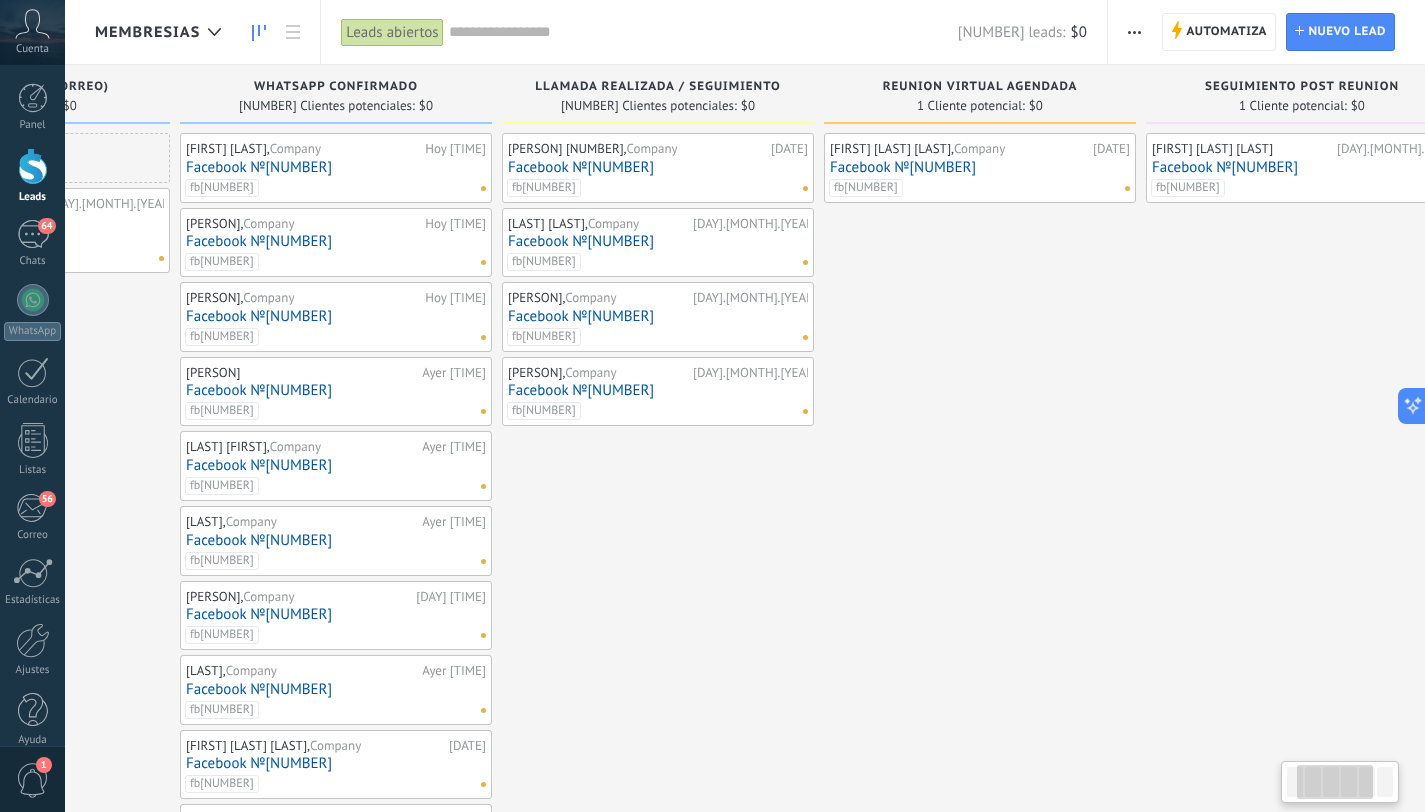 drag, startPoint x: 1097, startPoint y: 692, endPoint x: 933, endPoint y: 648, distance: 169.79988 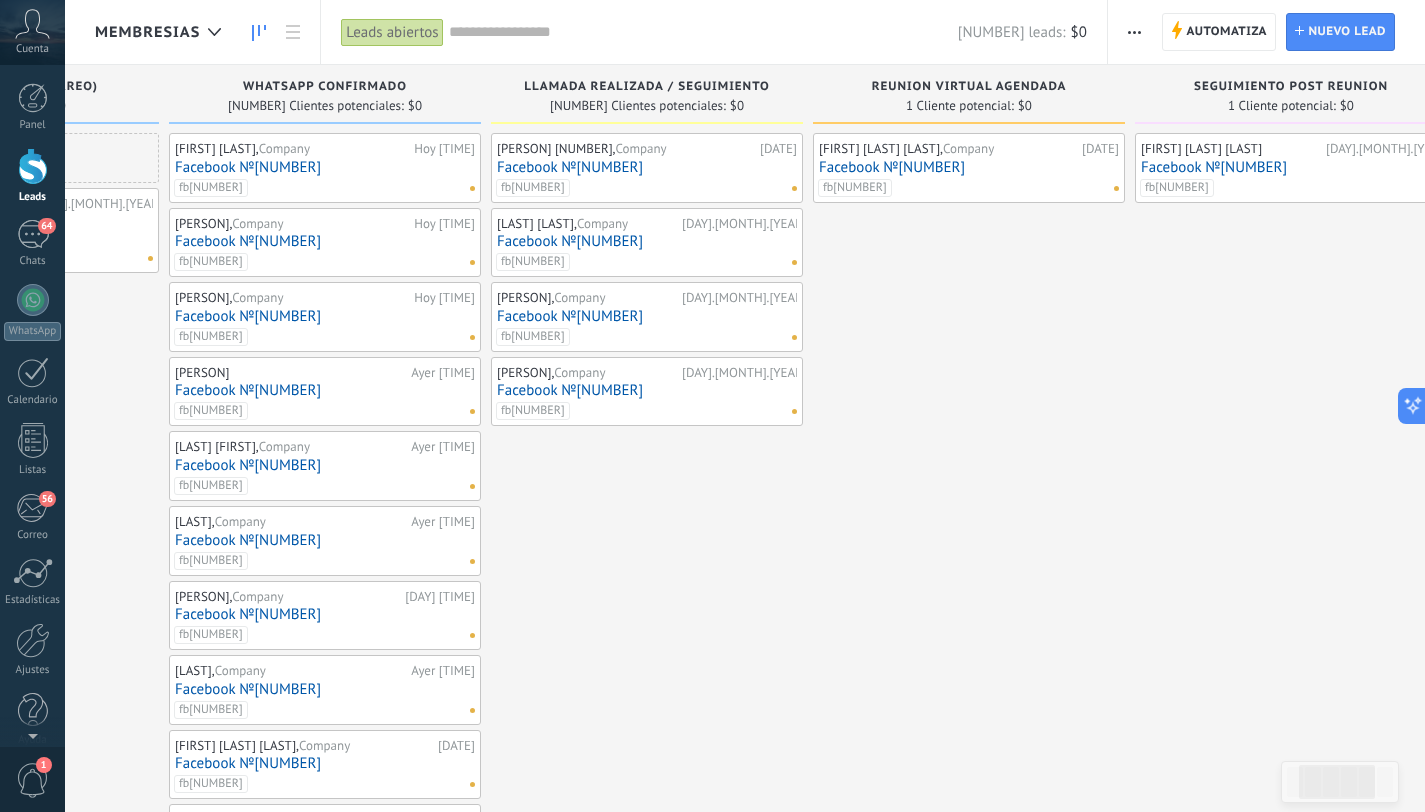 click on "[FIRST] [LAST],
Company
[DD].[MM].[YYYY]" at bounding box center (647, 913) 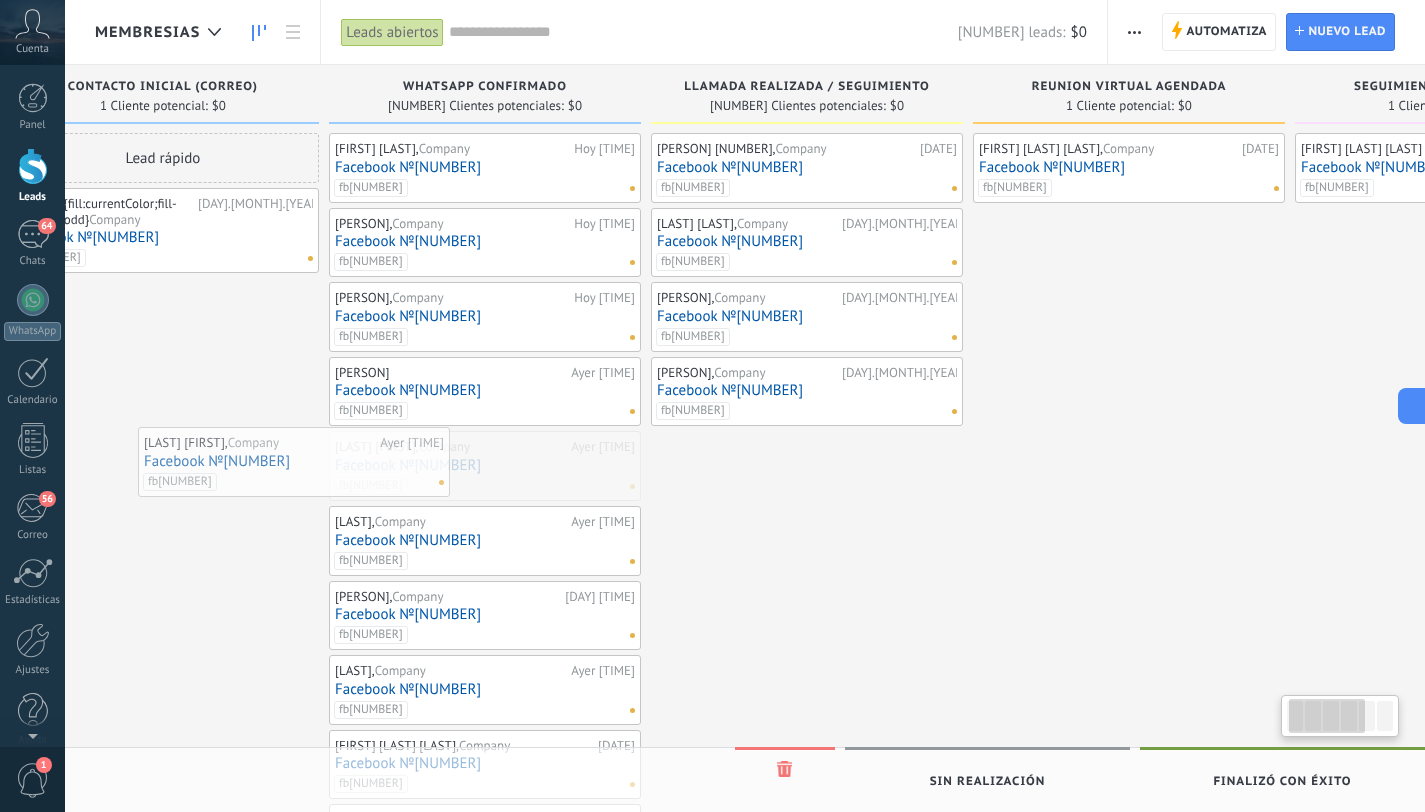 scroll, scrollTop: 0, scrollLeft: 64, axis: horizontal 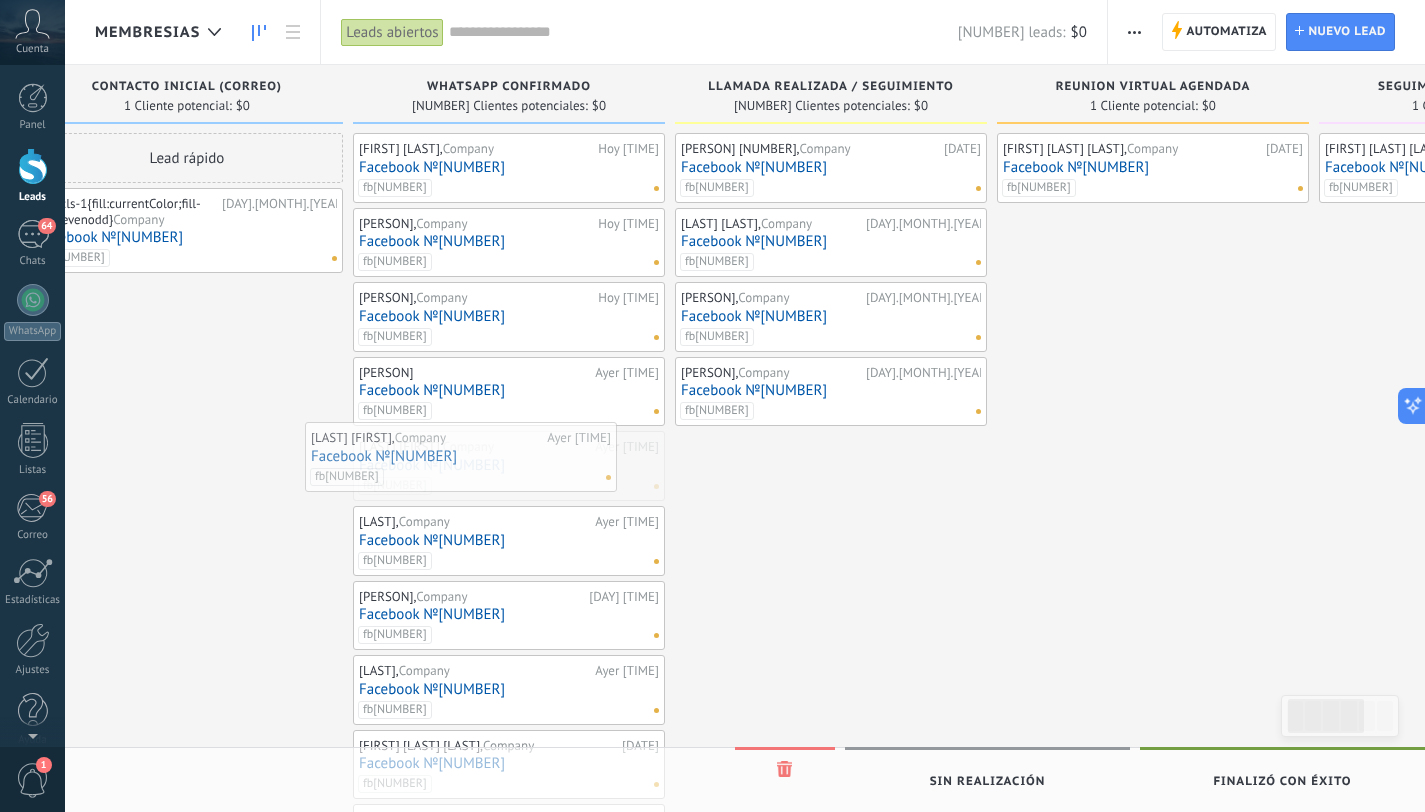 drag, startPoint x: 345, startPoint y: 488, endPoint x: 481, endPoint y: 480, distance: 136.23509 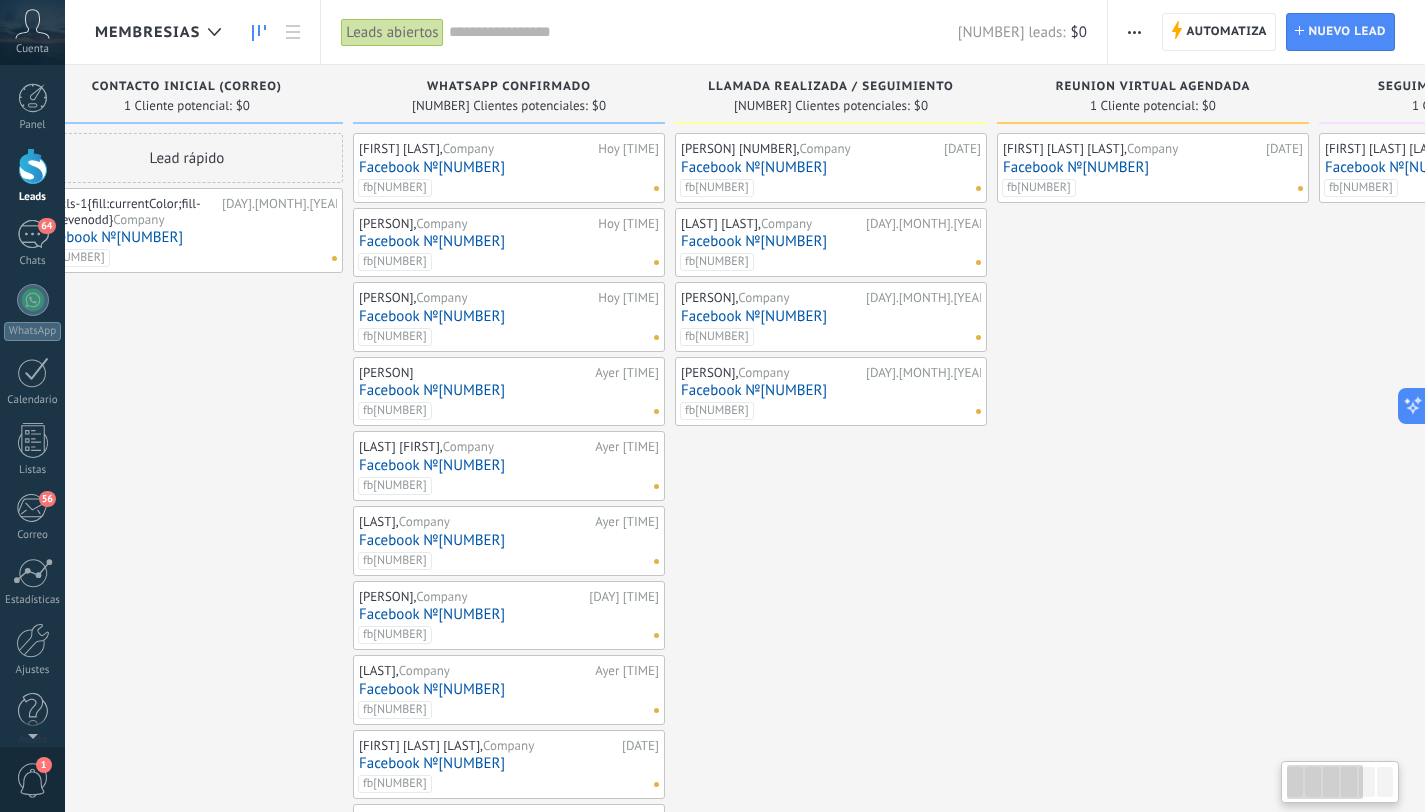 scroll, scrollTop: 0, scrollLeft: 0, axis: both 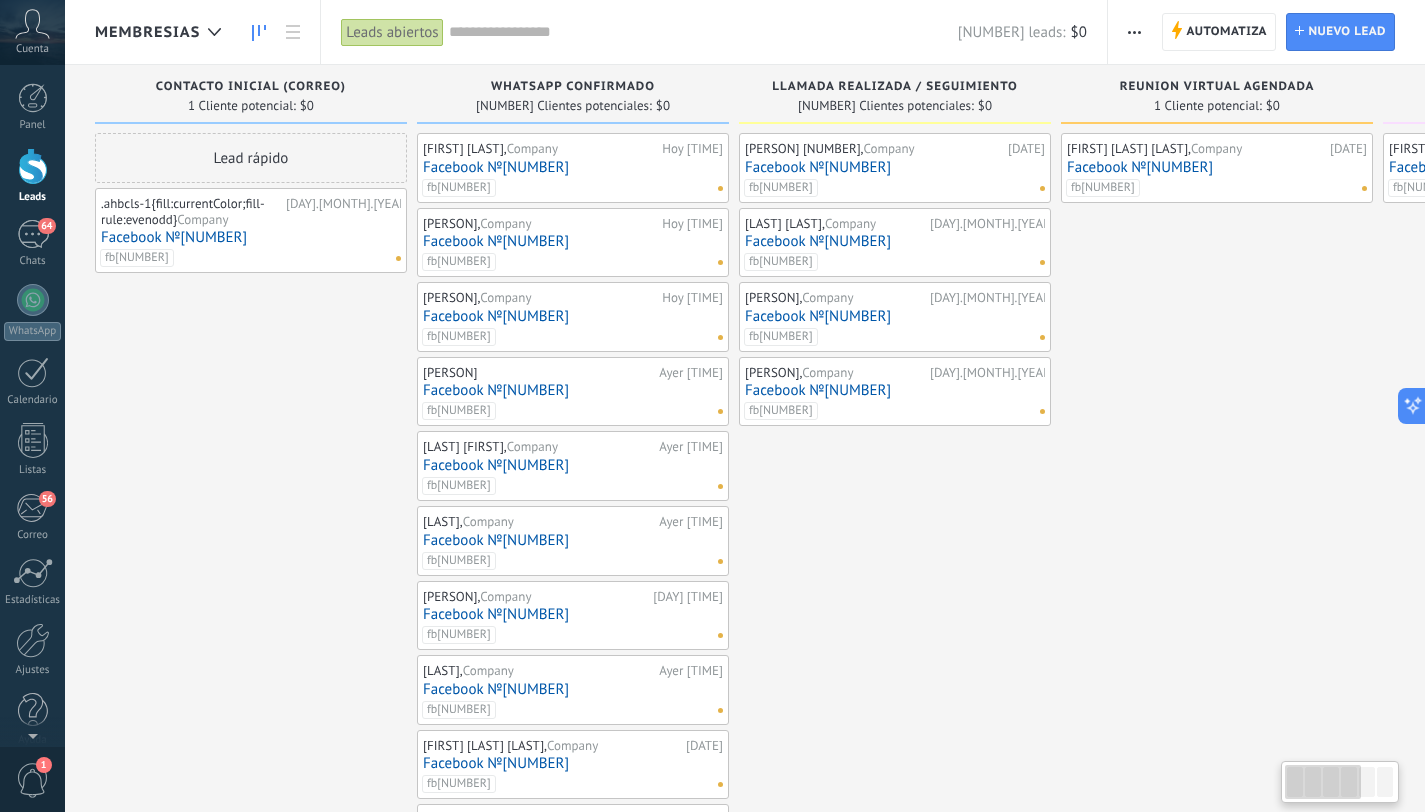 drag, startPoint x: 239, startPoint y: 455, endPoint x: 626, endPoint y: 524, distance: 393.10303 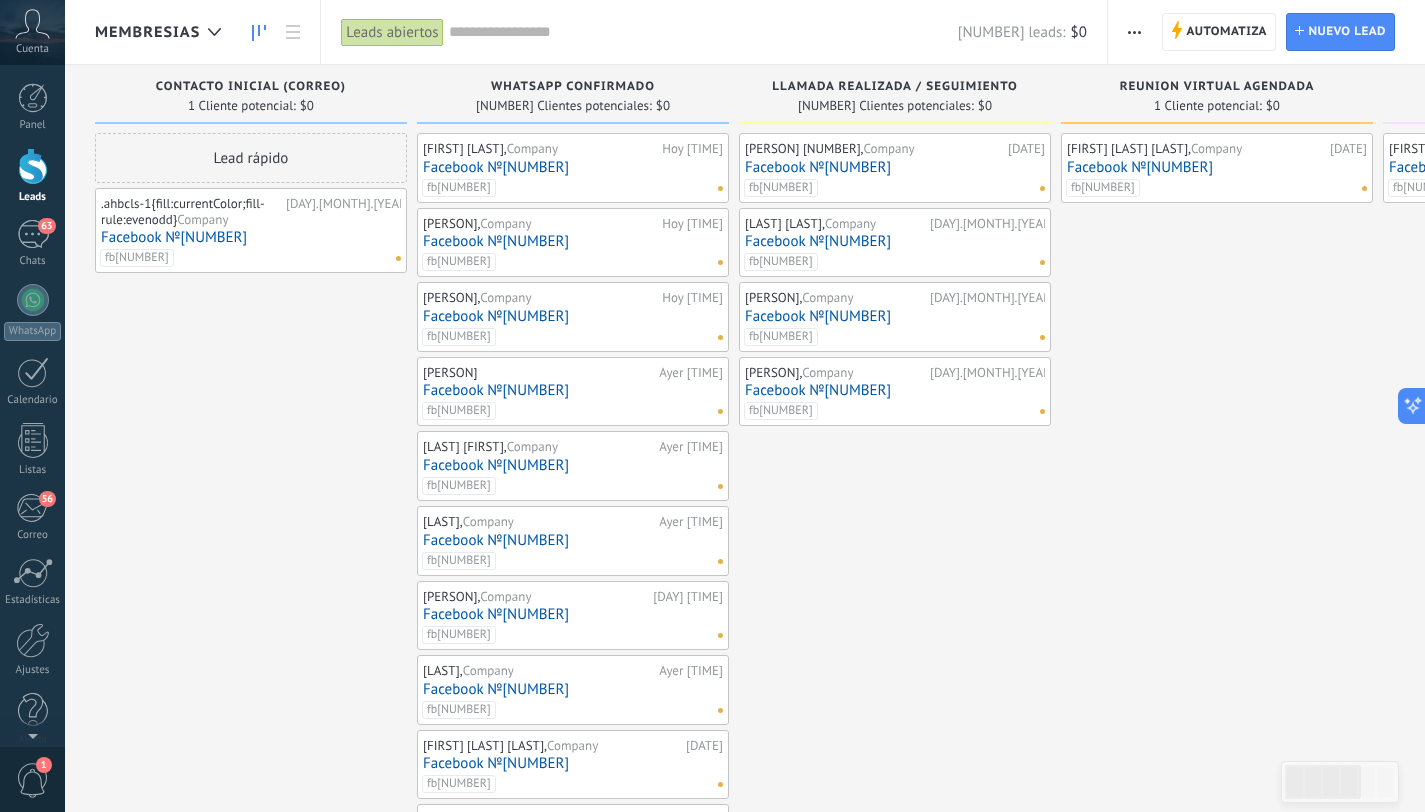 click on "Mayra Alejandra Bayona Mora,
Company
28.06.2025
Facebook №1448378593099298
fb4272255386342475" at bounding box center [1217, 913] 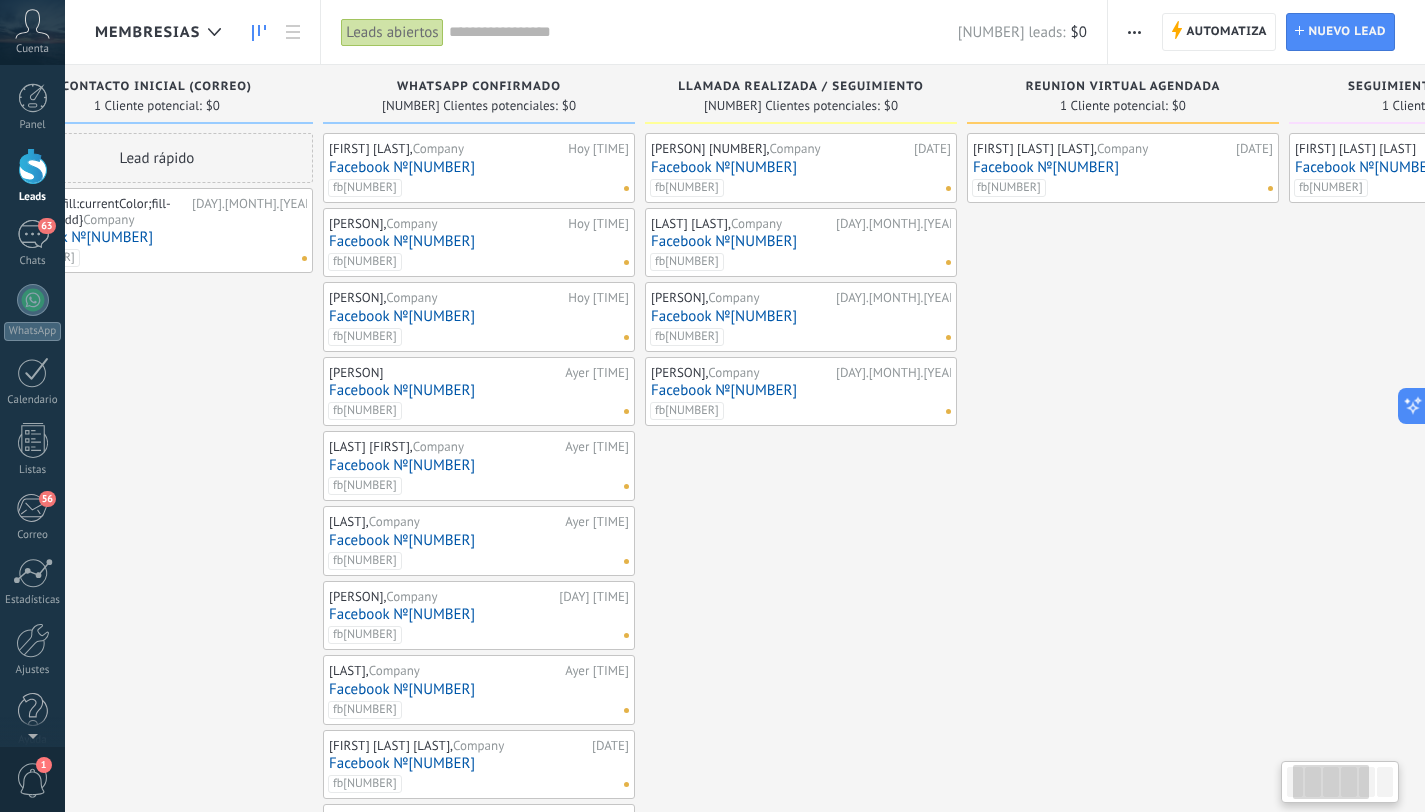 scroll, scrollTop: 0, scrollLeft: 0, axis: both 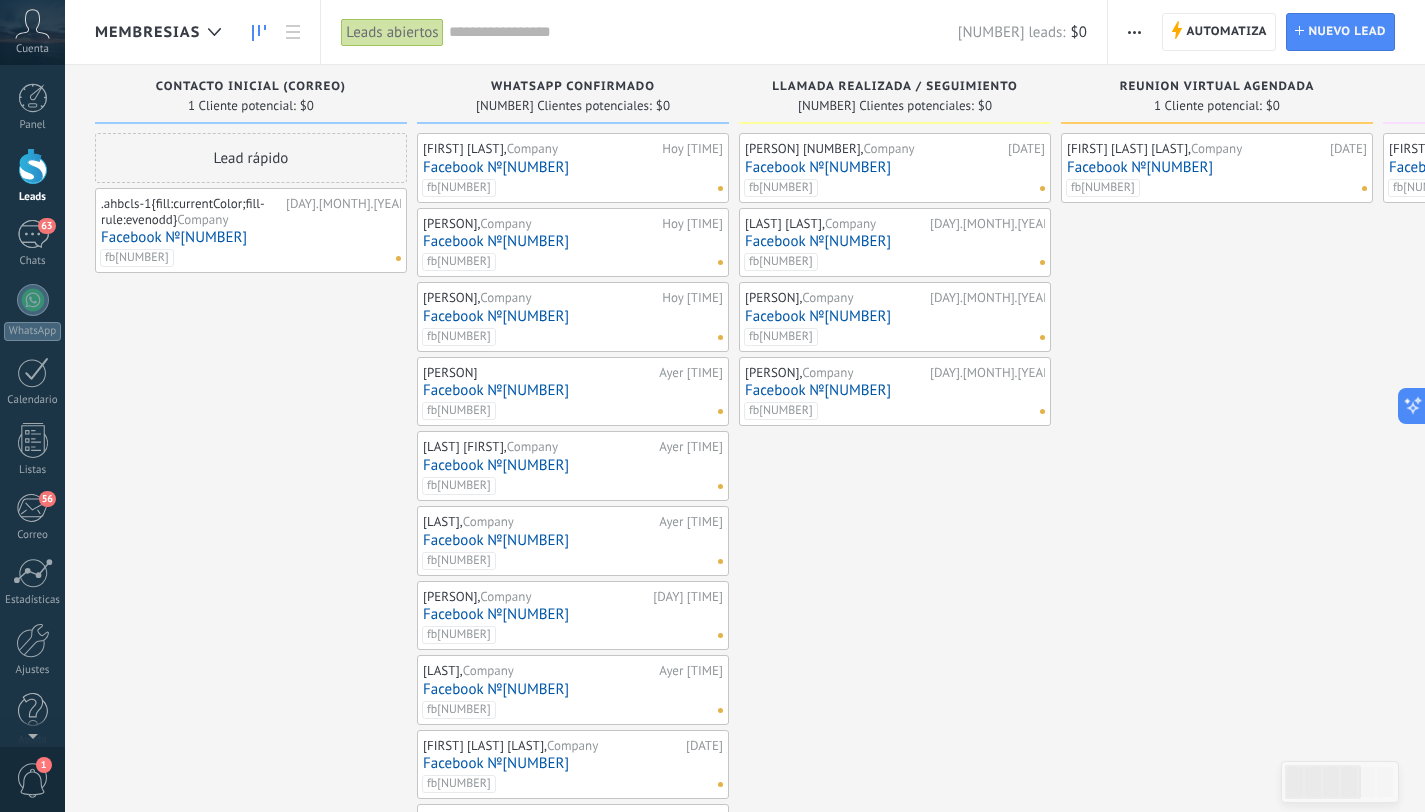 drag, startPoint x: 1210, startPoint y: 518, endPoint x: 1319, endPoint y: 548, distance: 113.053085 